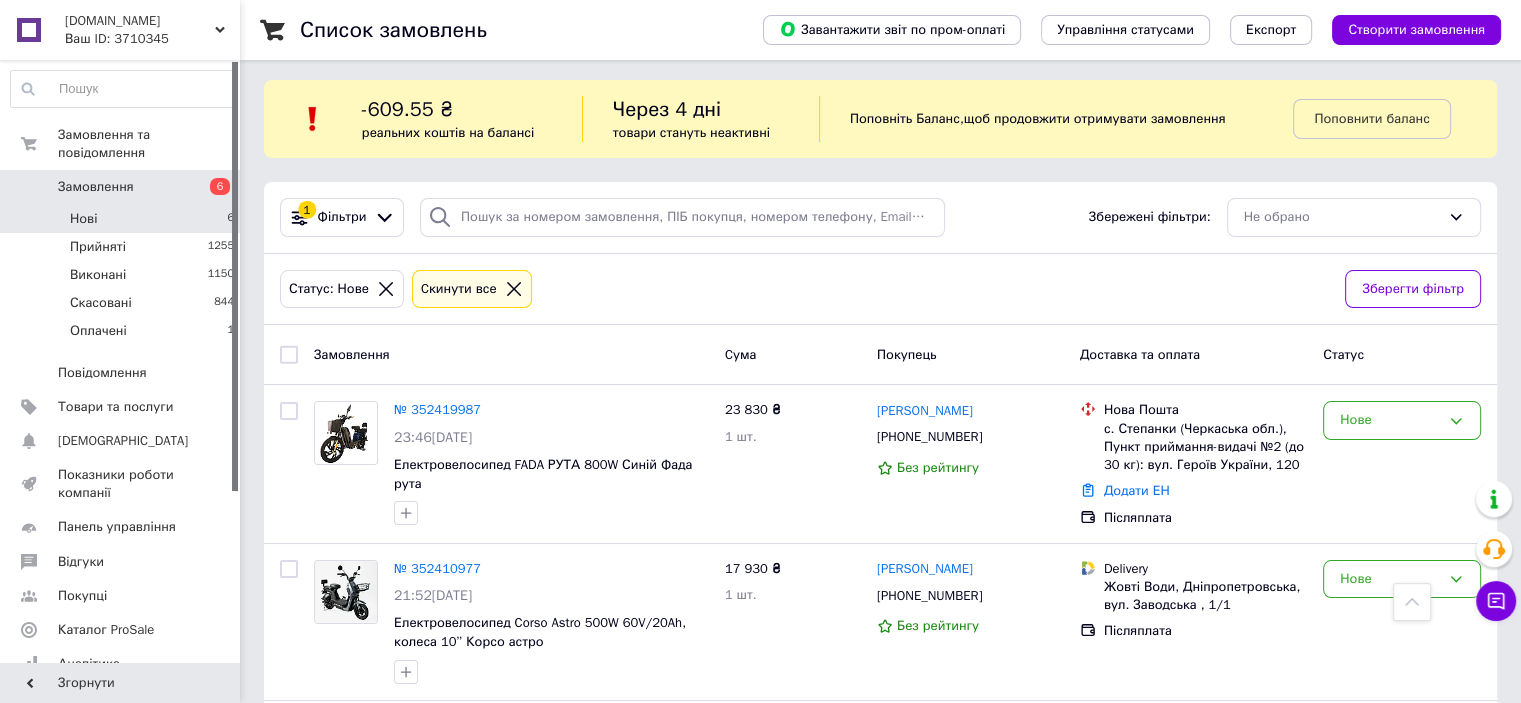 scroll, scrollTop: 0, scrollLeft: 0, axis: both 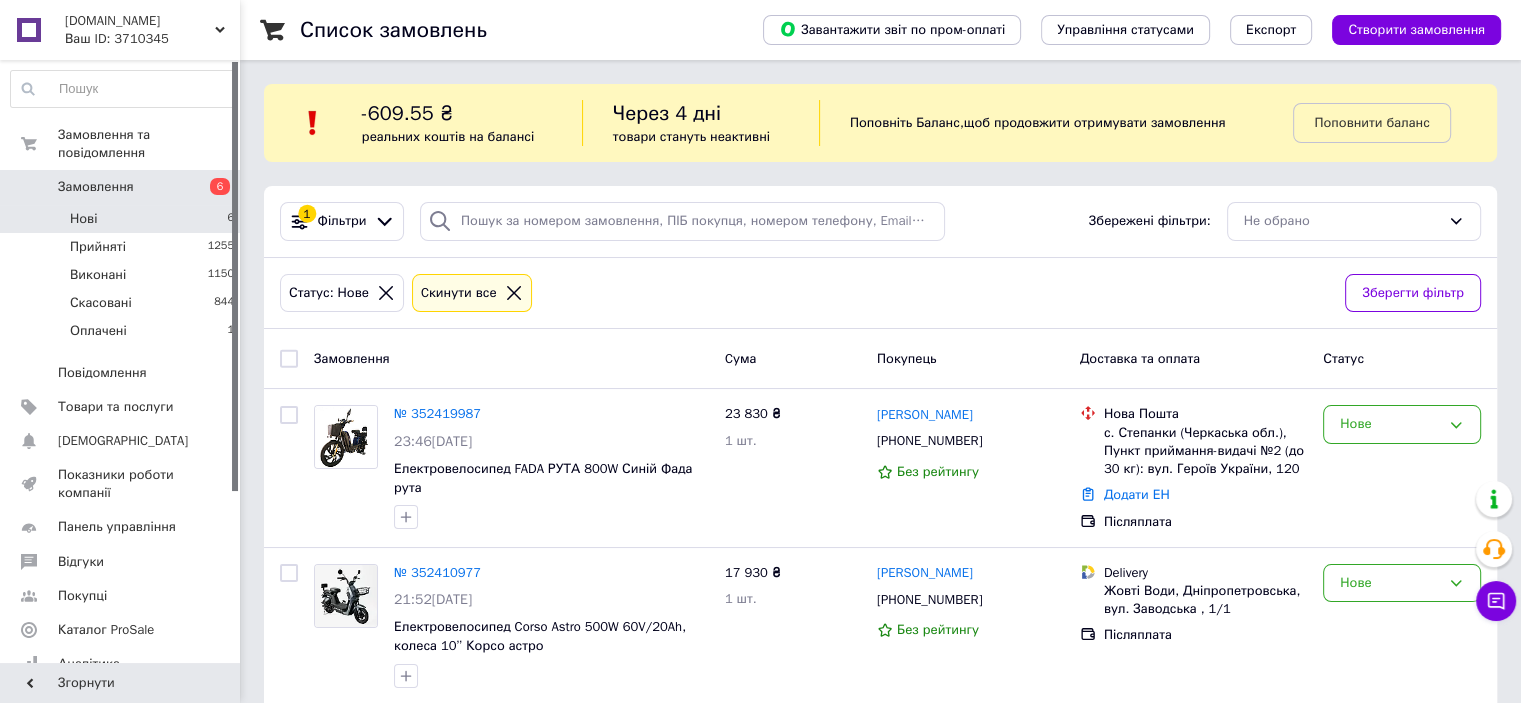 click 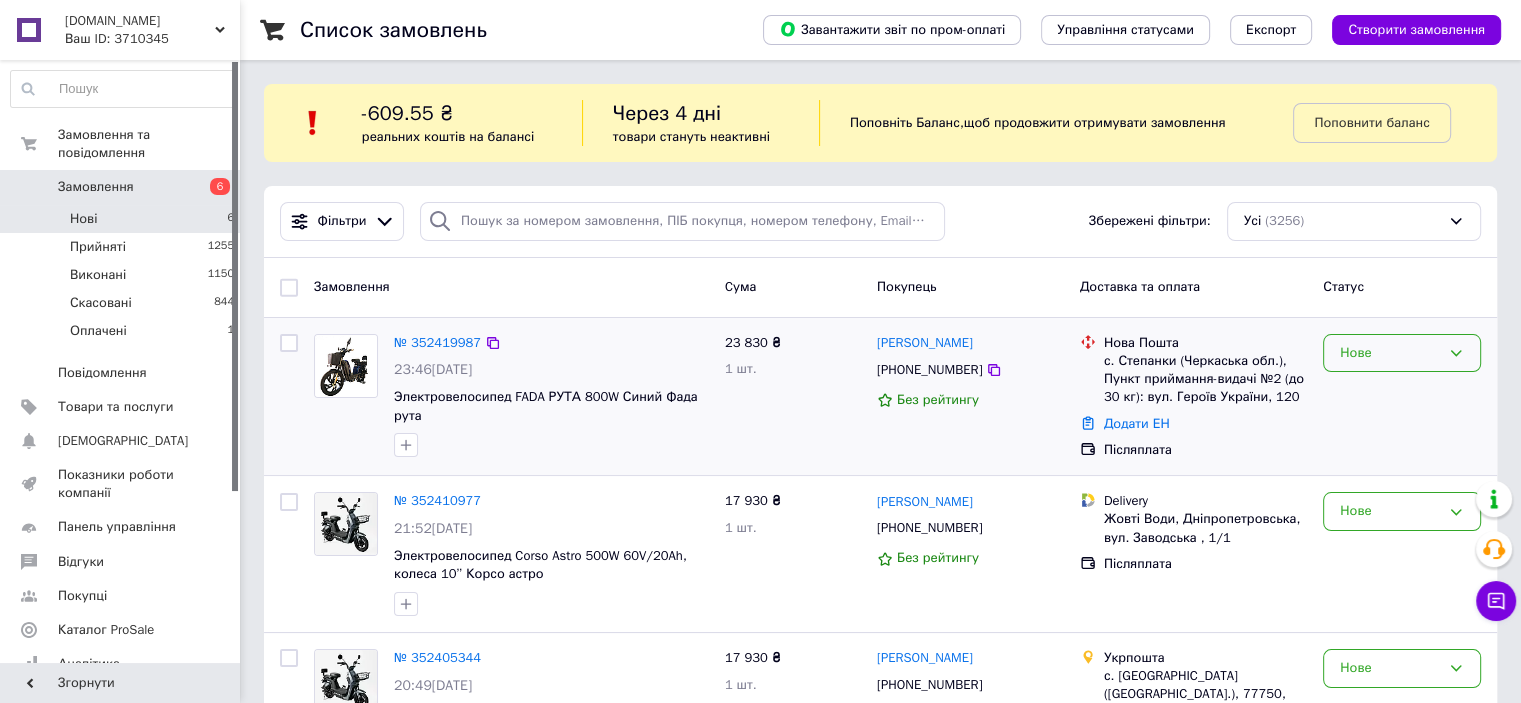click on "Нове" at bounding box center [1390, 353] 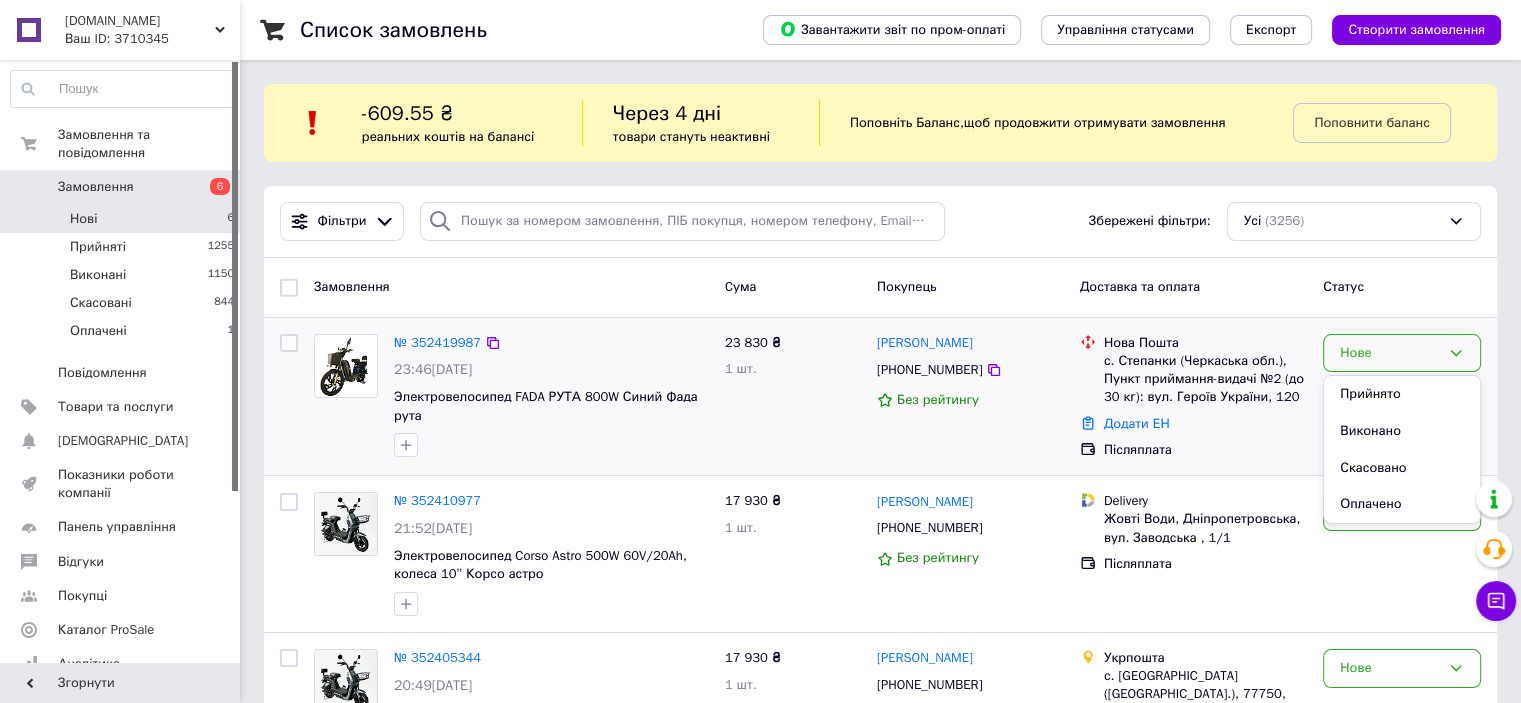 click on "Прийнято" at bounding box center (1402, 394) 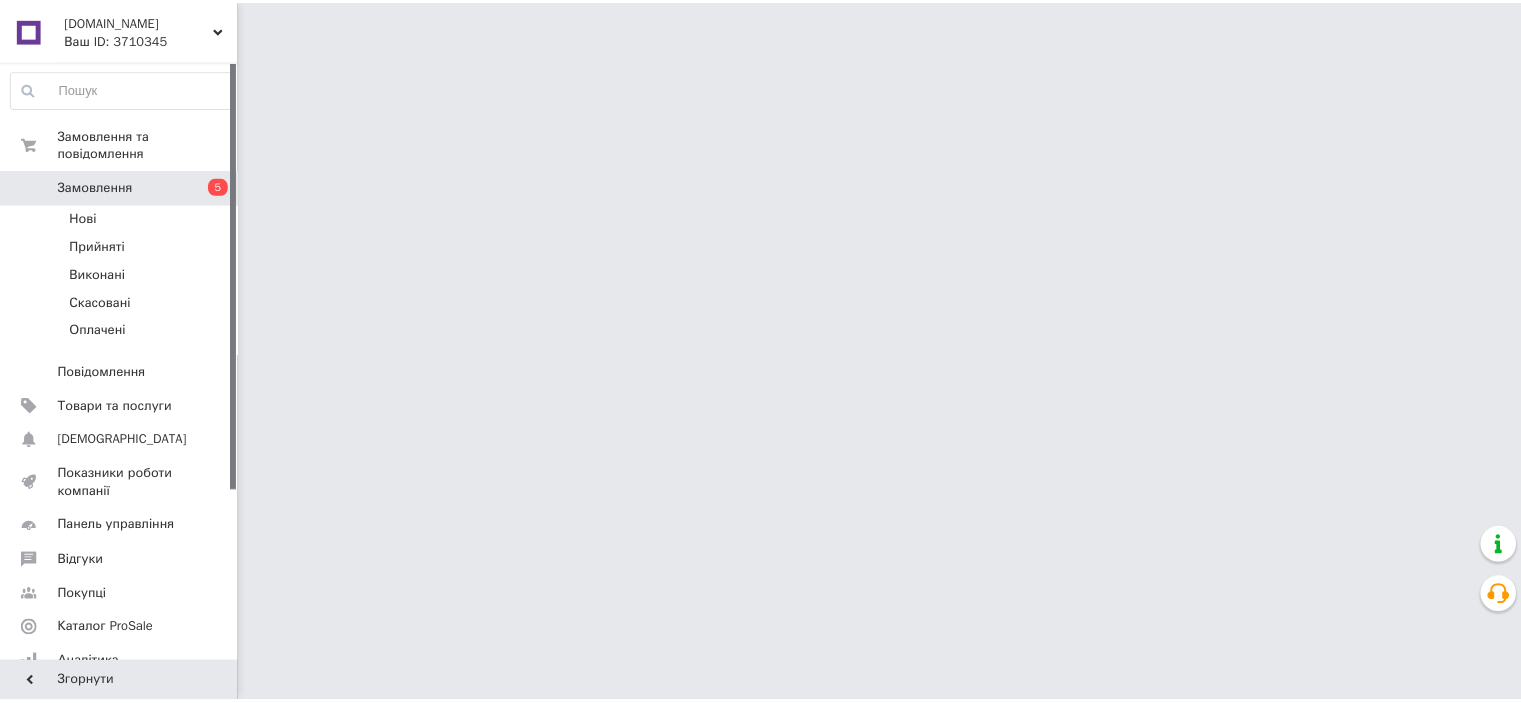 scroll, scrollTop: 0, scrollLeft: 0, axis: both 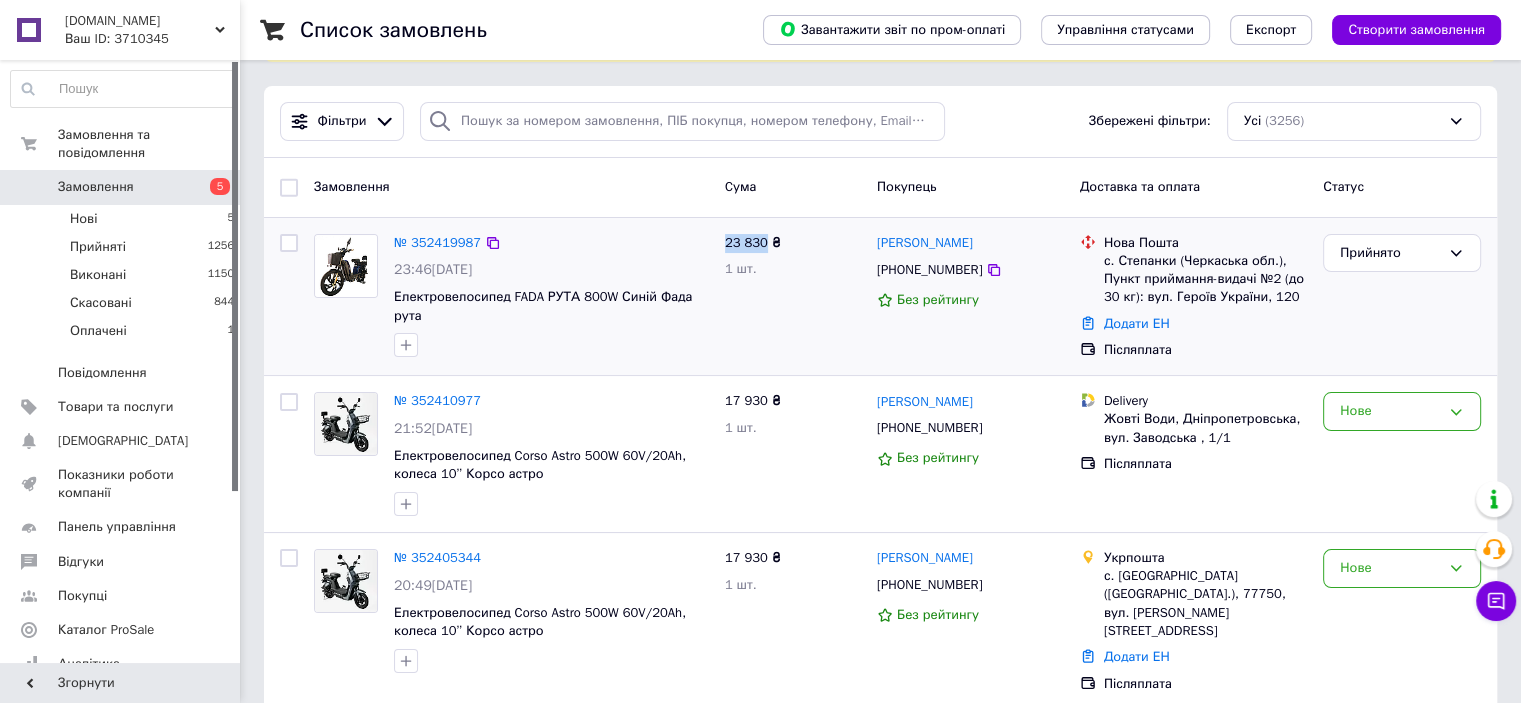 drag, startPoint x: 764, startPoint y: 243, endPoint x: 720, endPoint y: 243, distance: 44 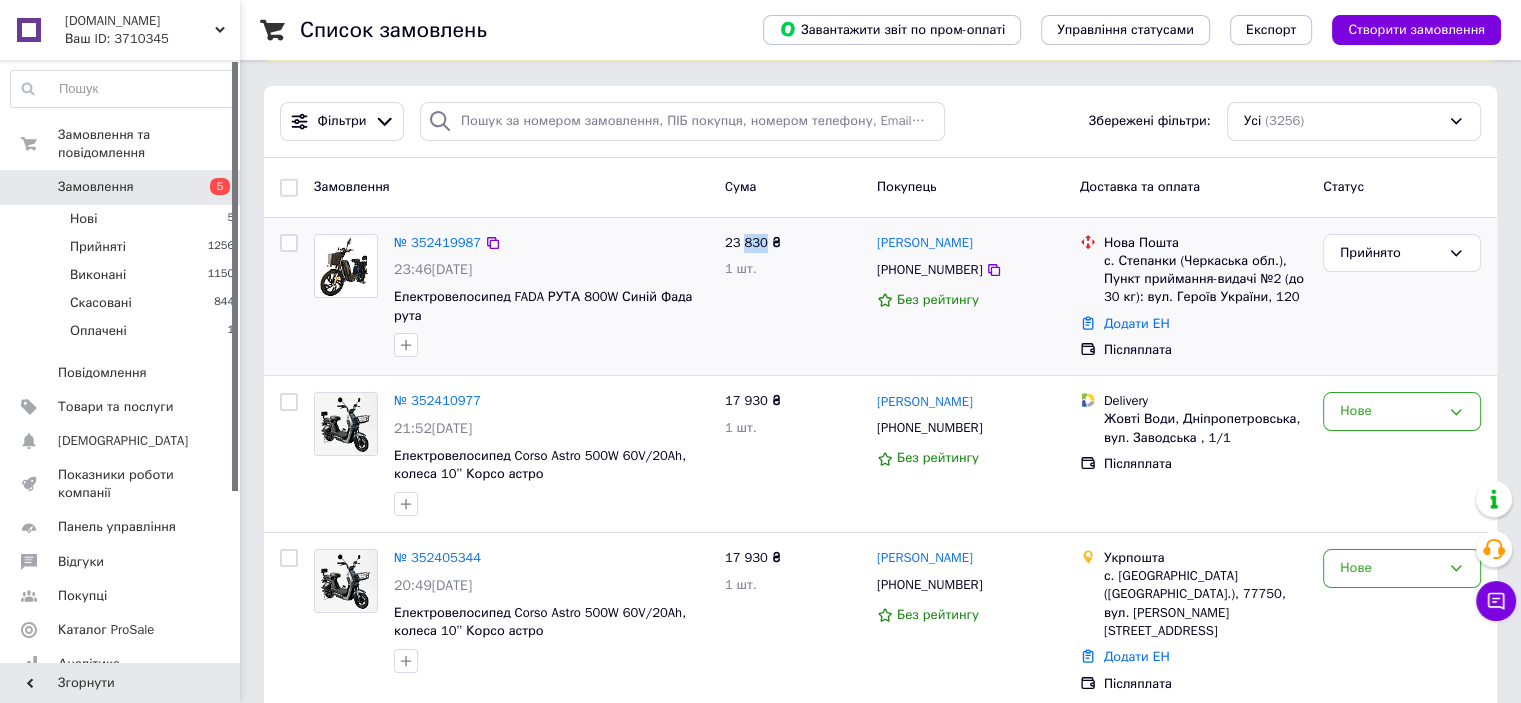 drag, startPoint x: 742, startPoint y: 239, endPoint x: 766, endPoint y: 240, distance: 24.020824 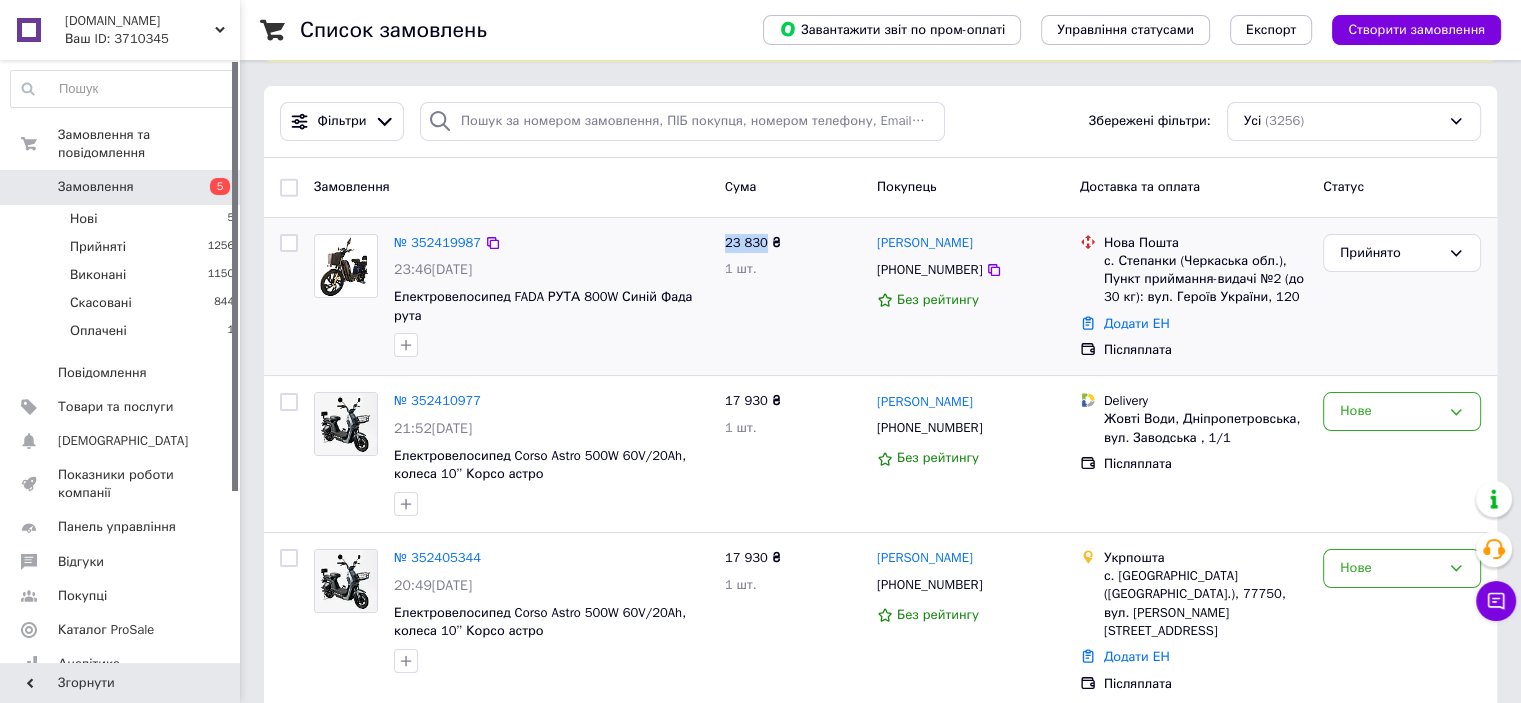 drag, startPoint x: 765, startPoint y: 242, endPoint x: 722, endPoint y: 244, distance: 43.046486 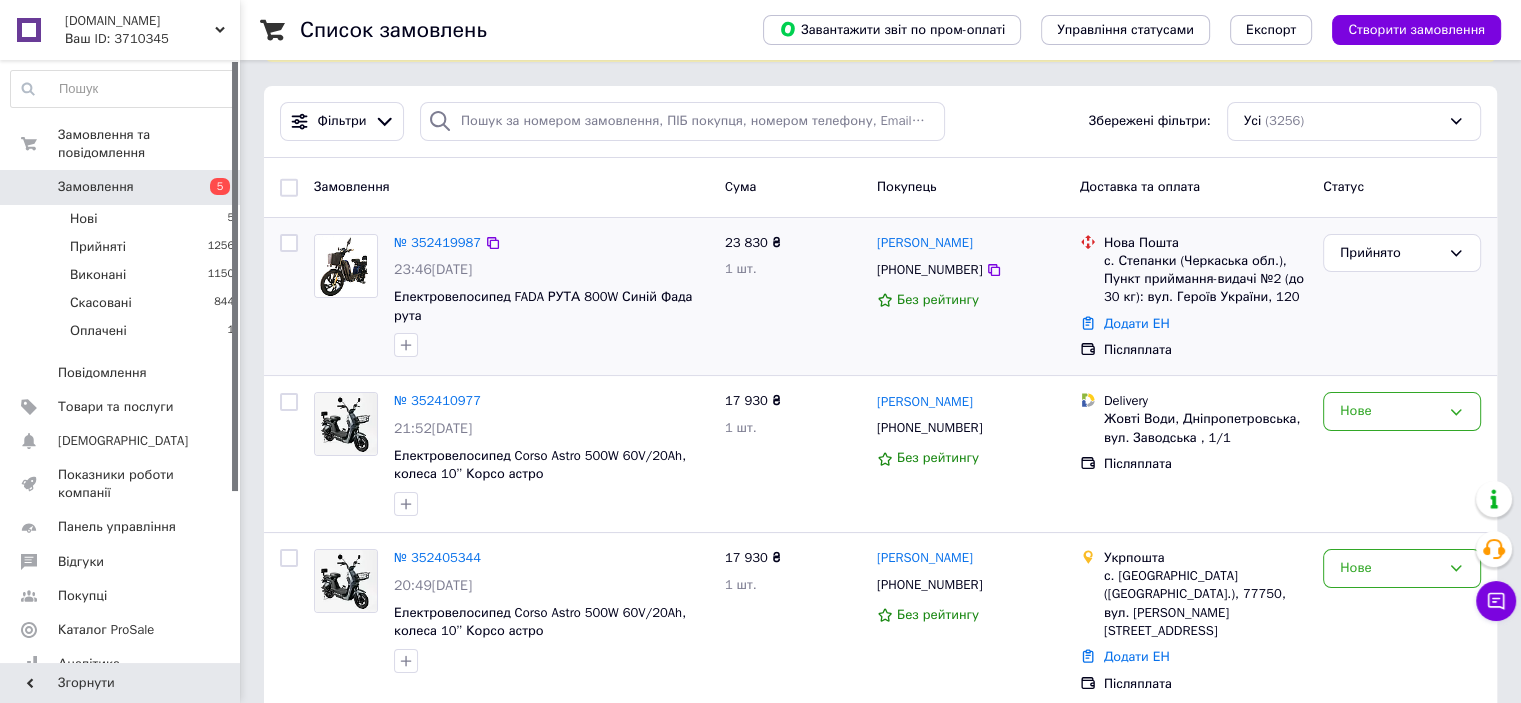 click on "№ 352419987 23:46, 12.07.2025 Електровелосипед FADA РУТА 800W Синій Фада рута" at bounding box center (551, 296) 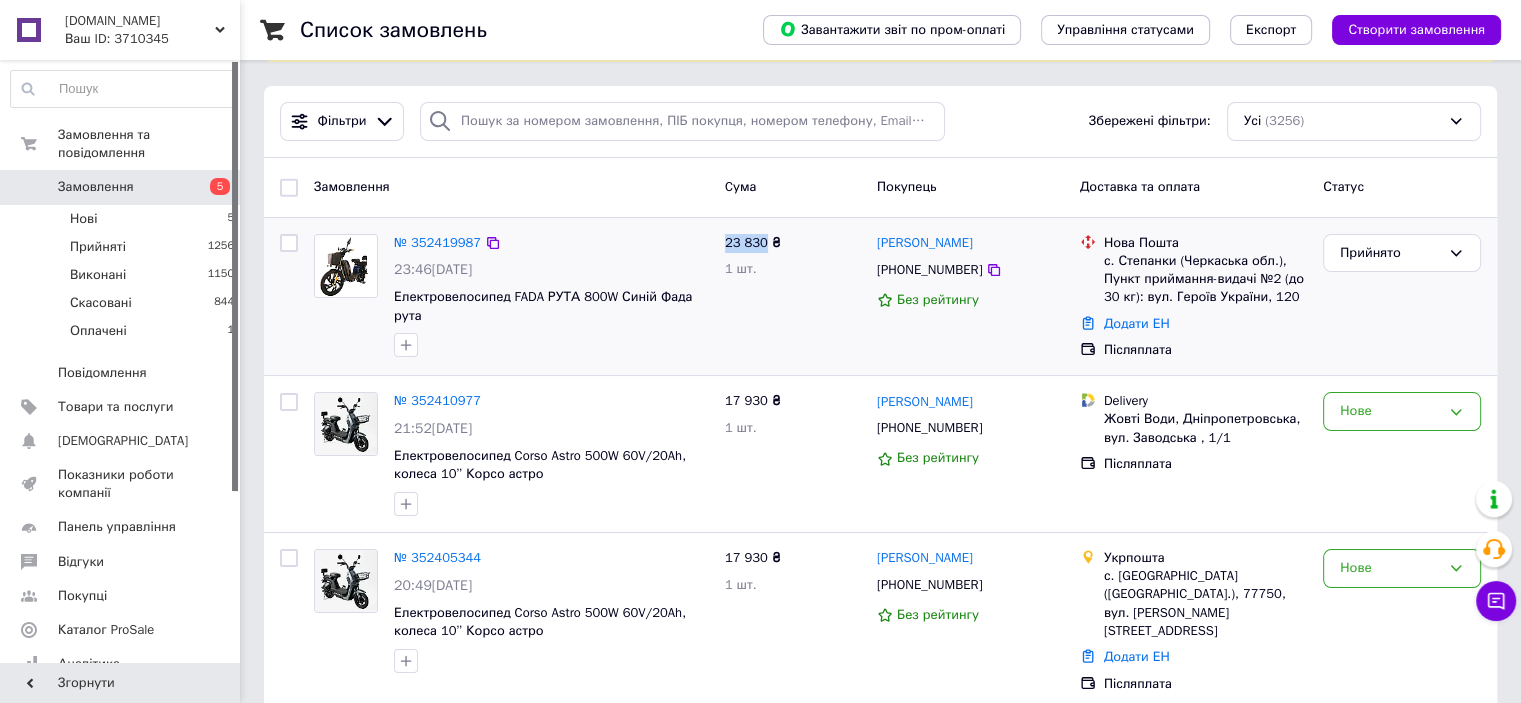 drag, startPoint x: 766, startPoint y: 242, endPoint x: 726, endPoint y: 243, distance: 40.012497 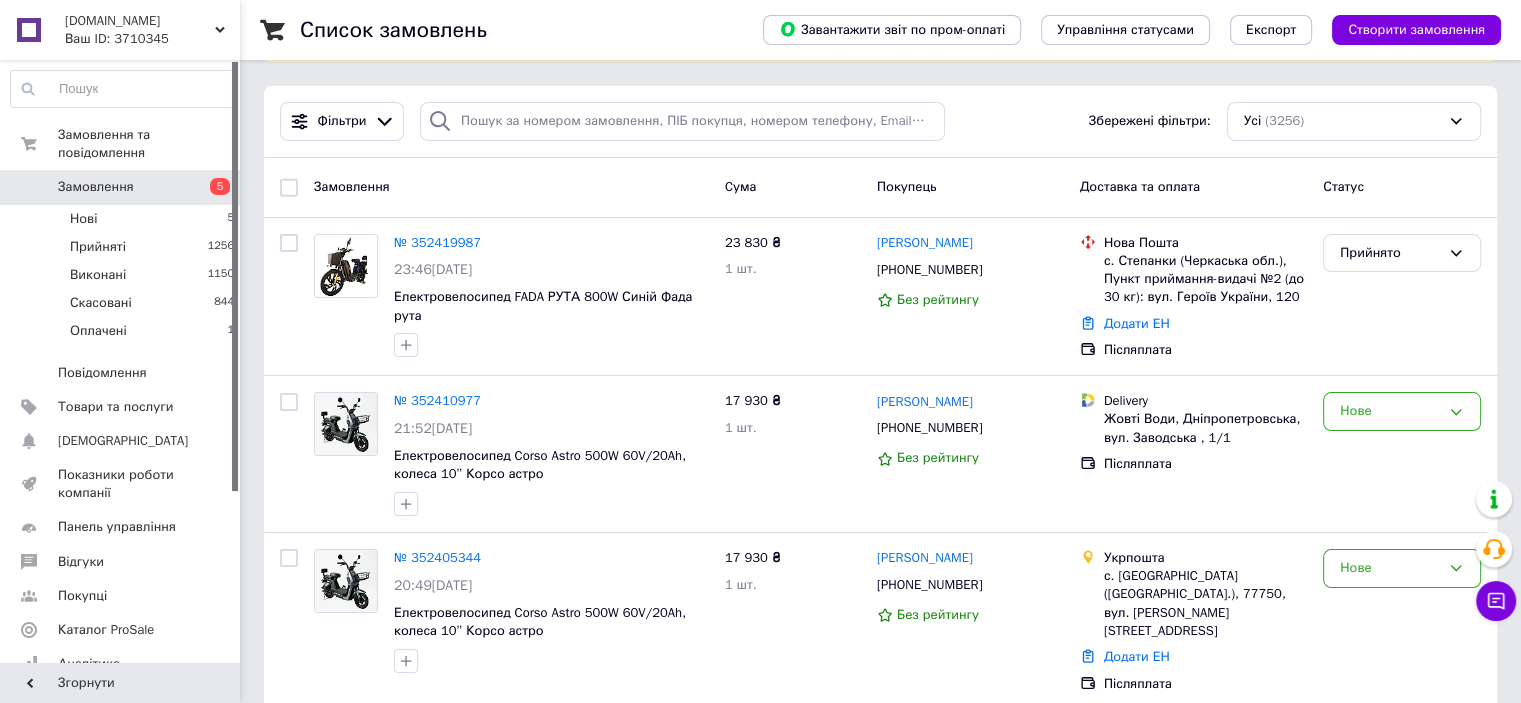 click on "Cума" at bounding box center (793, 187) 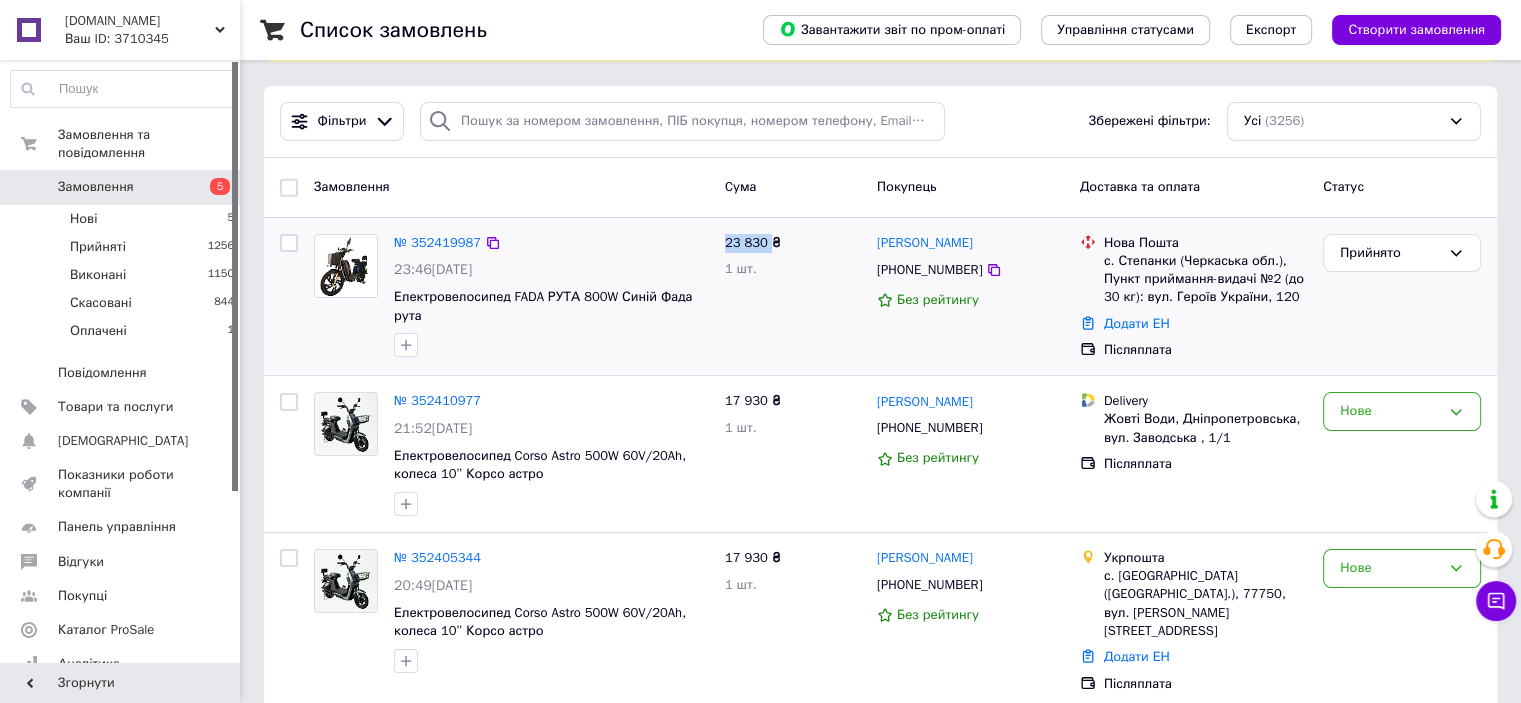drag, startPoint x: 768, startPoint y: 239, endPoint x: 722, endPoint y: 239, distance: 46 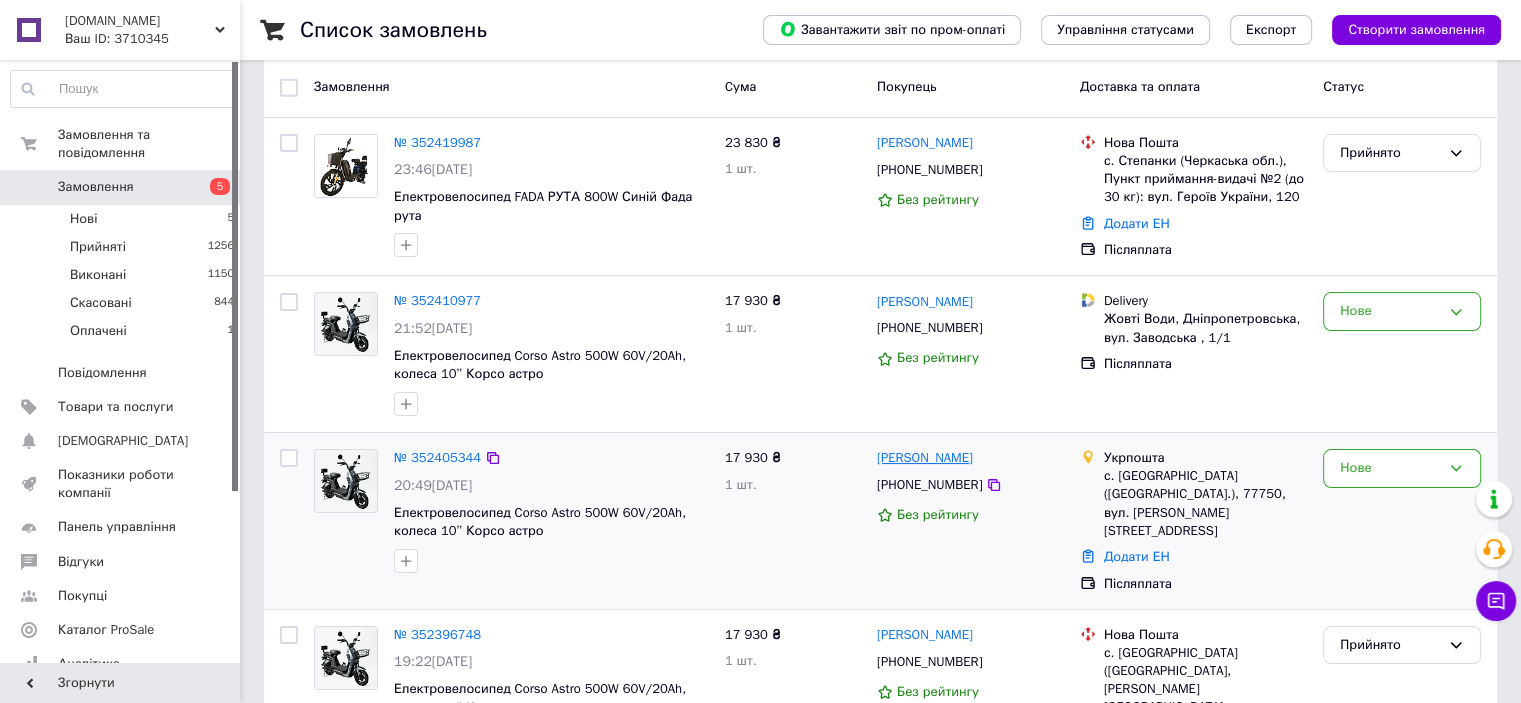 scroll, scrollTop: 300, scrollLeft: 0, axis: vertical 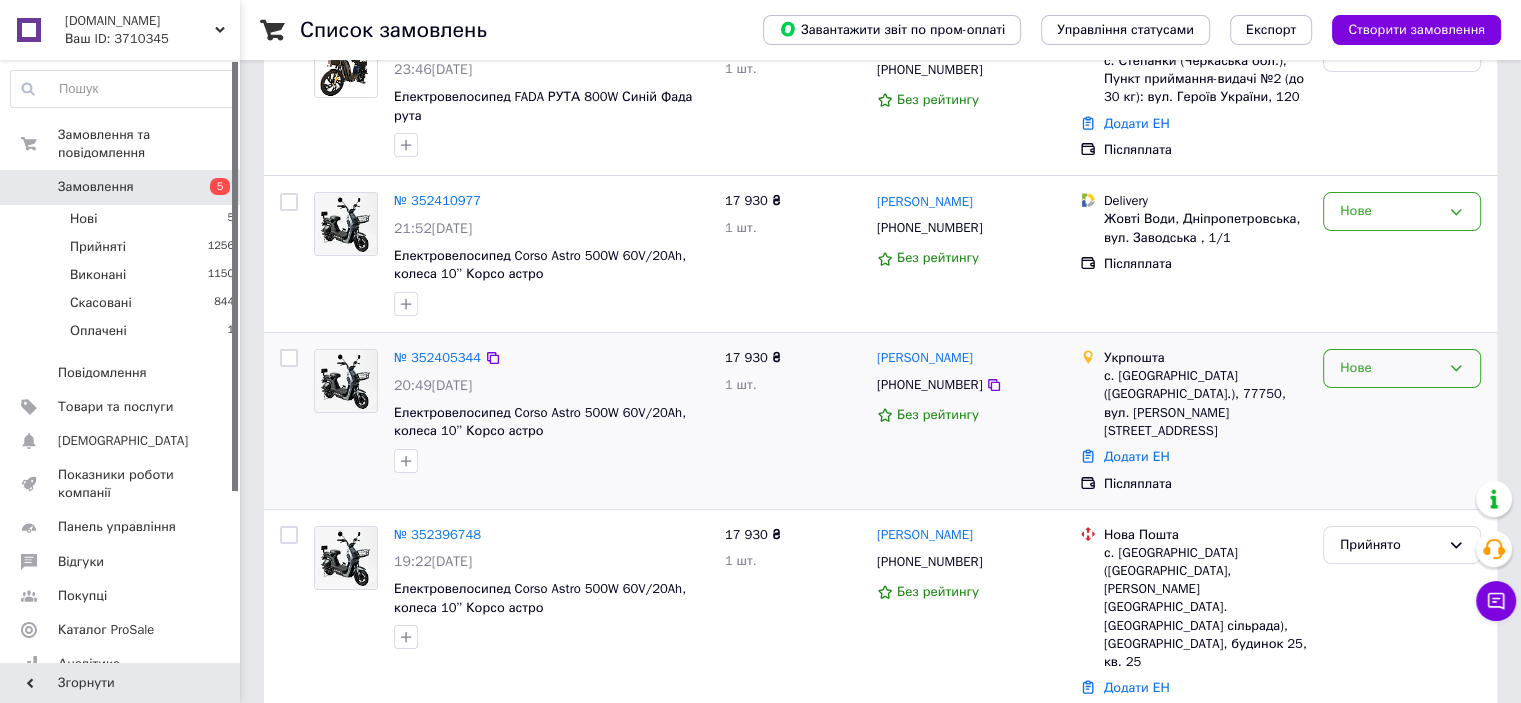 click on "Нове" at bounding box center [1390, 368] 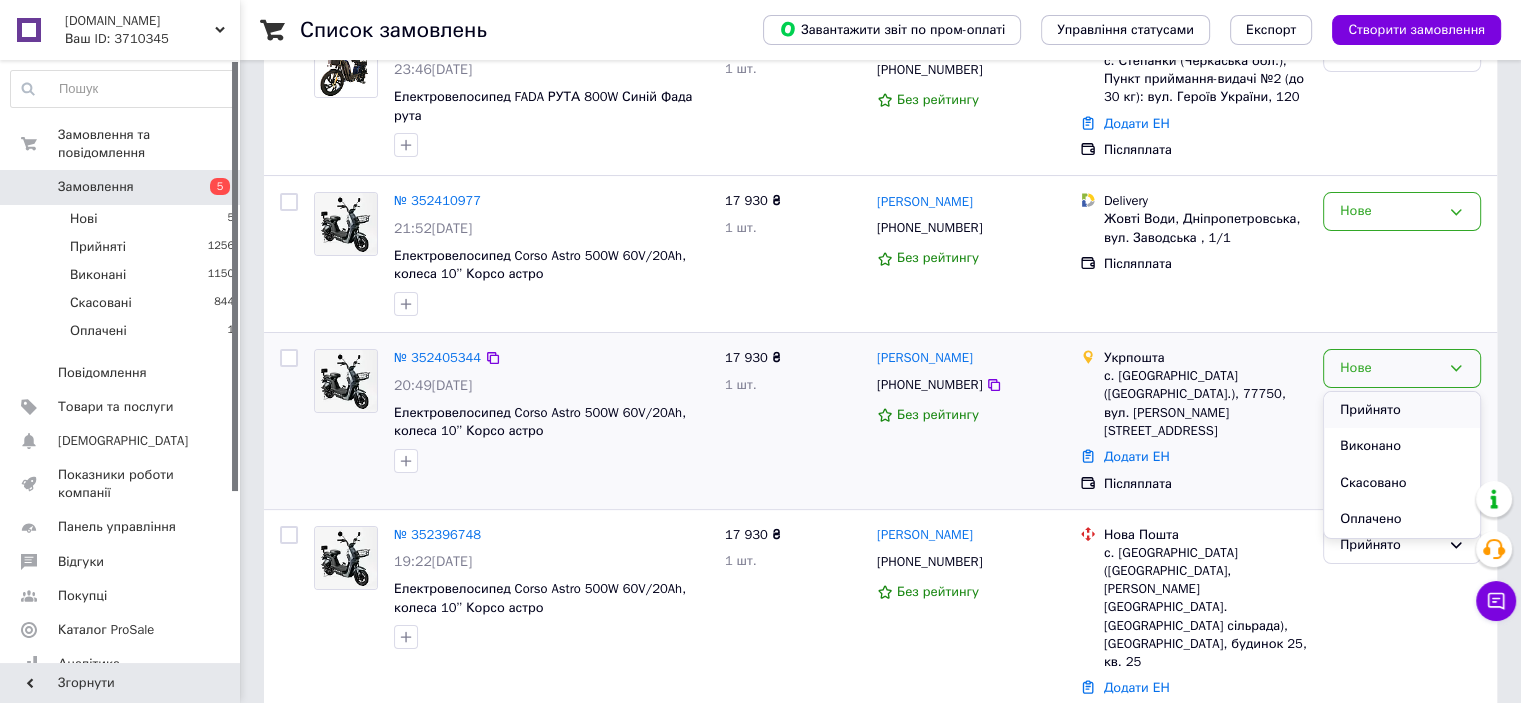 click on "Прийнято" at bounding box center (1402, 410) 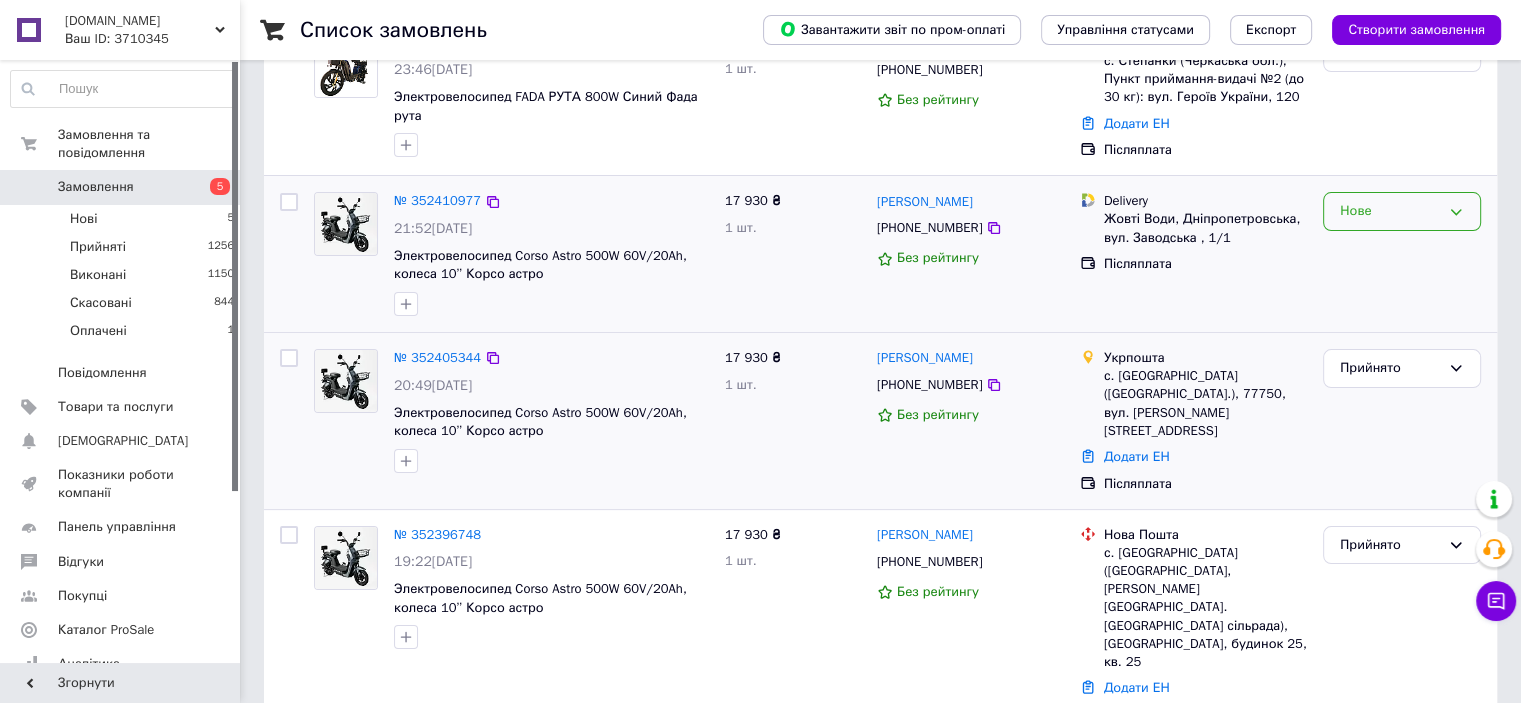 click on "Нове" at bounding box center [1390, 211] 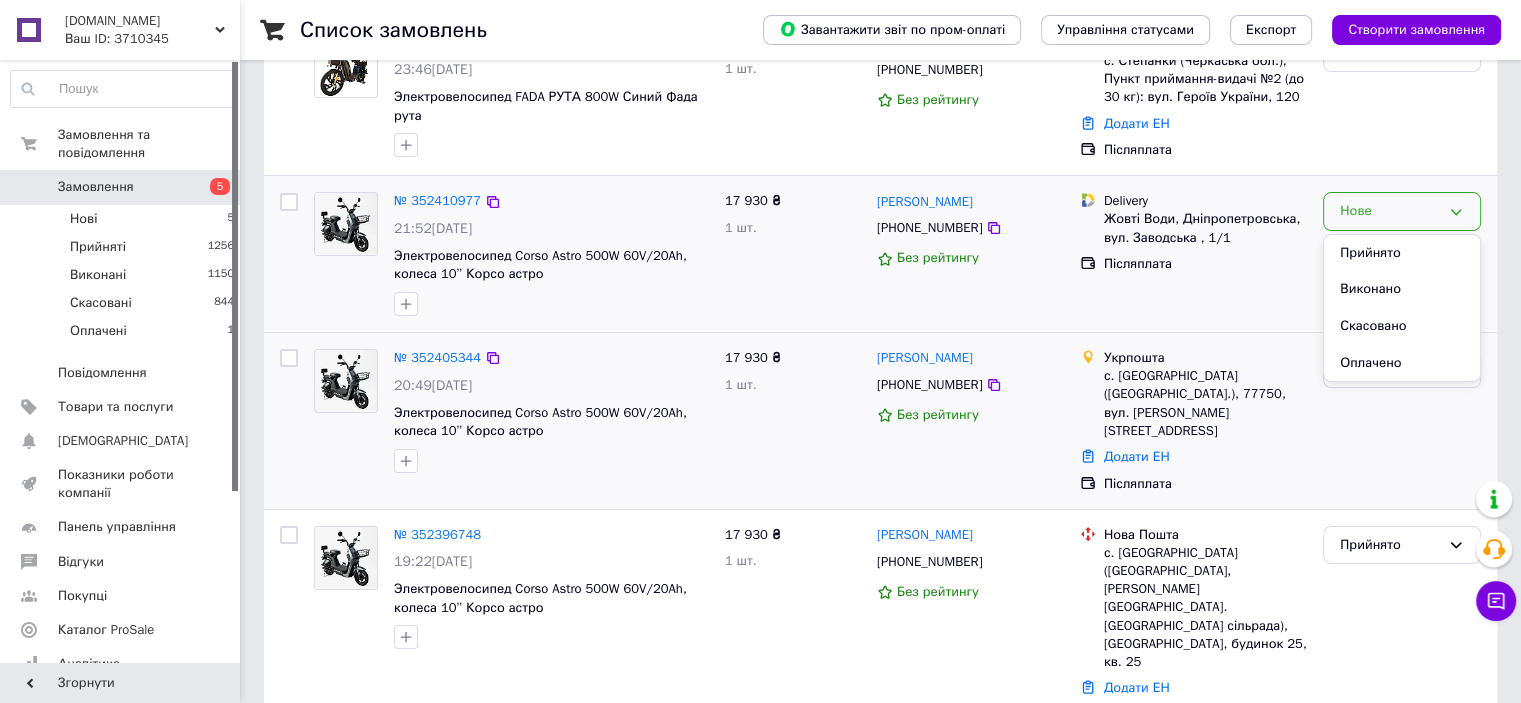click on "Прийнято" at bounding box center (1402, 253) 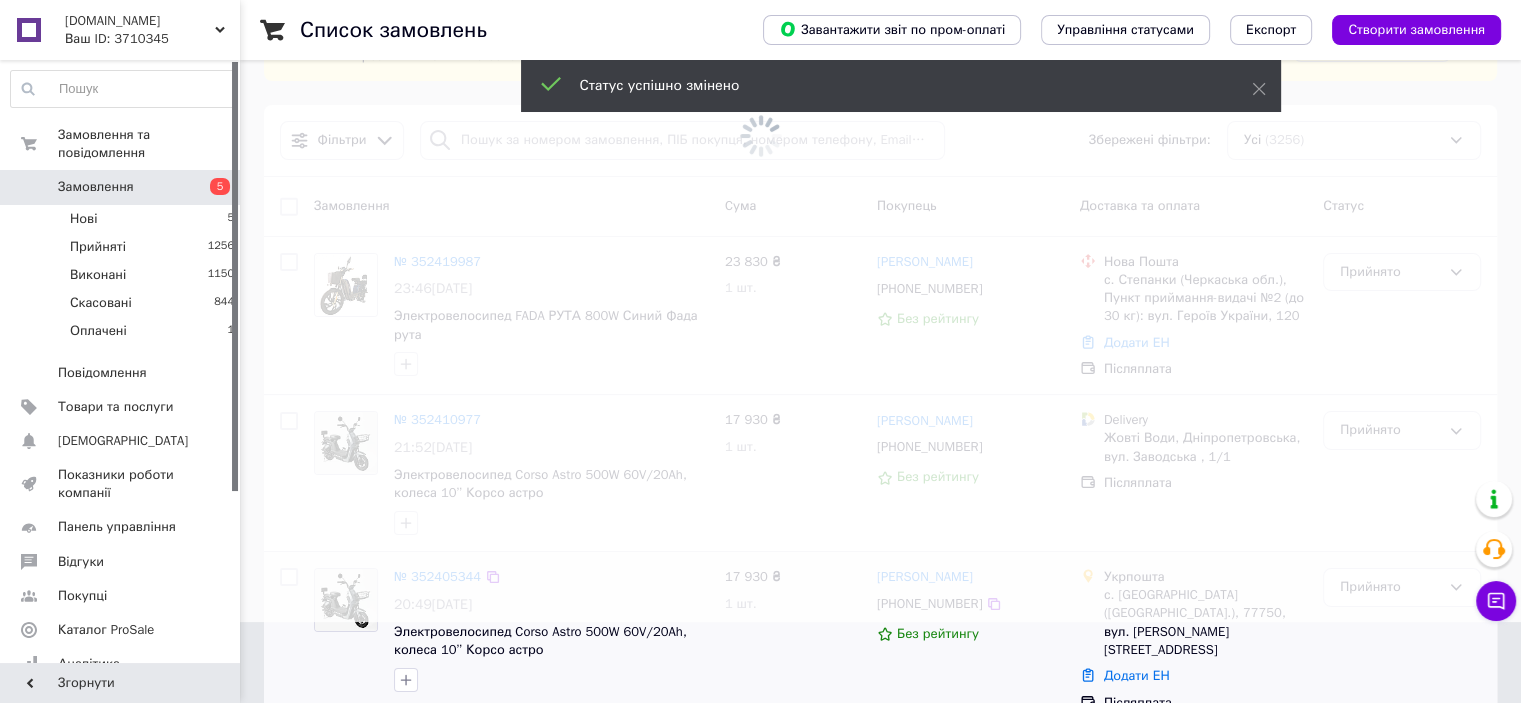 scroll, scrollTop: 0, scrollLeft: 0, axis: both 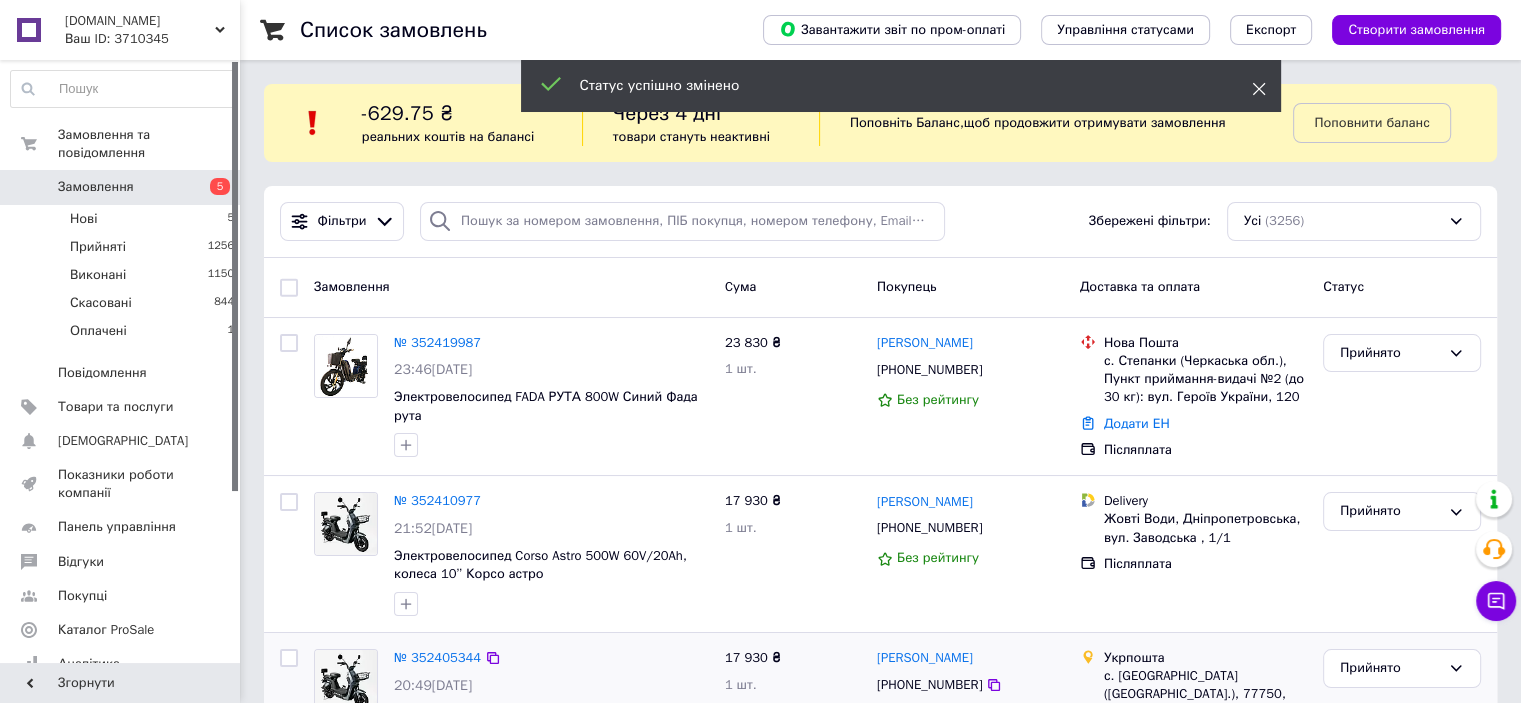 click 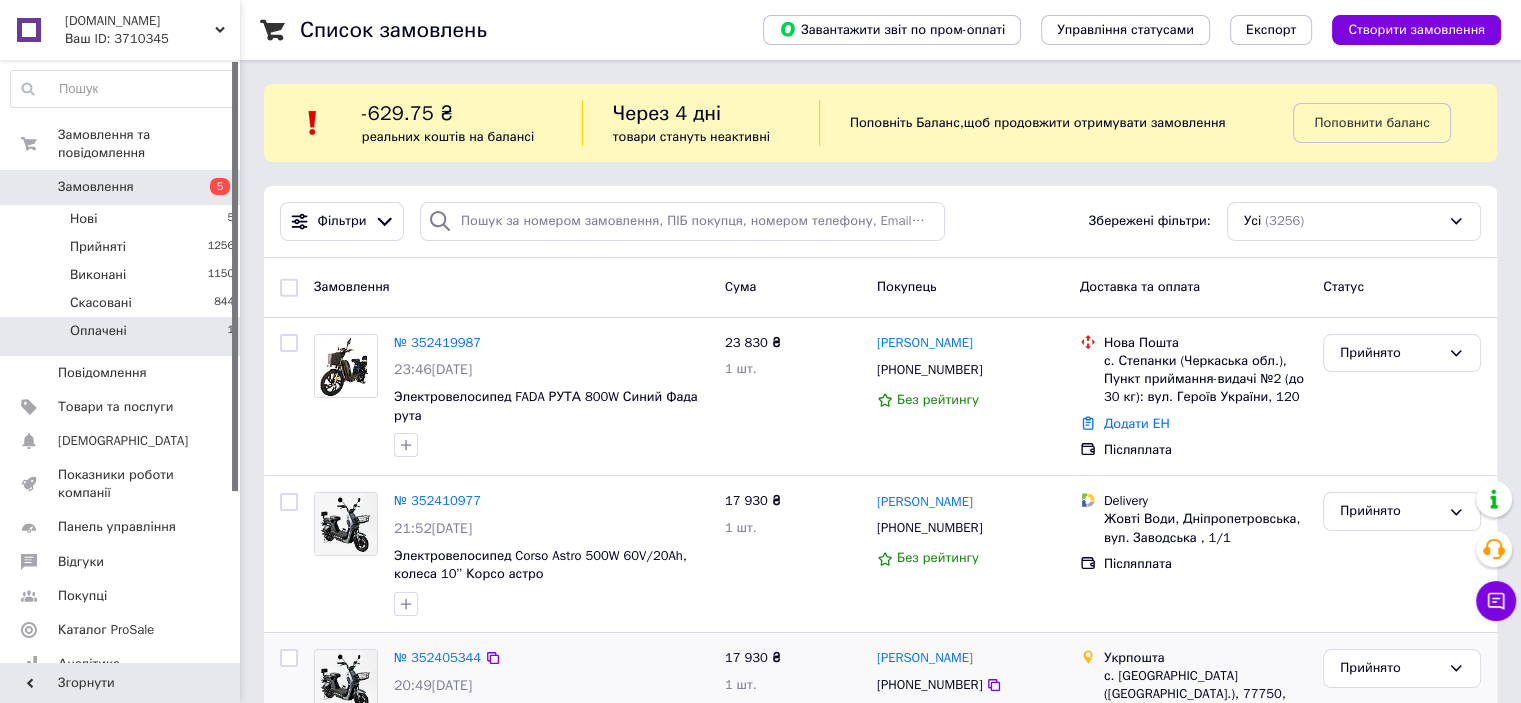 click on "Оплачені 1" at bounding box center (123, 336) 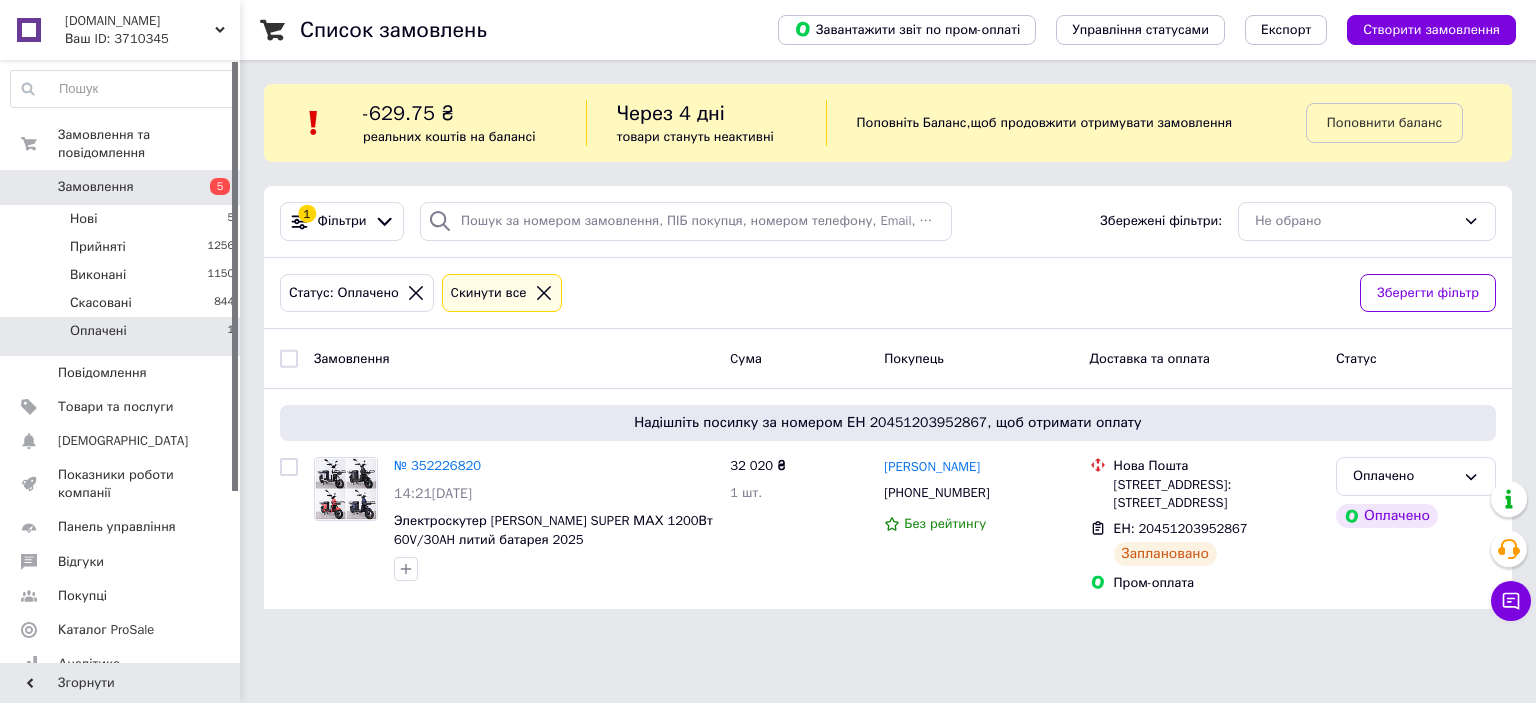 click 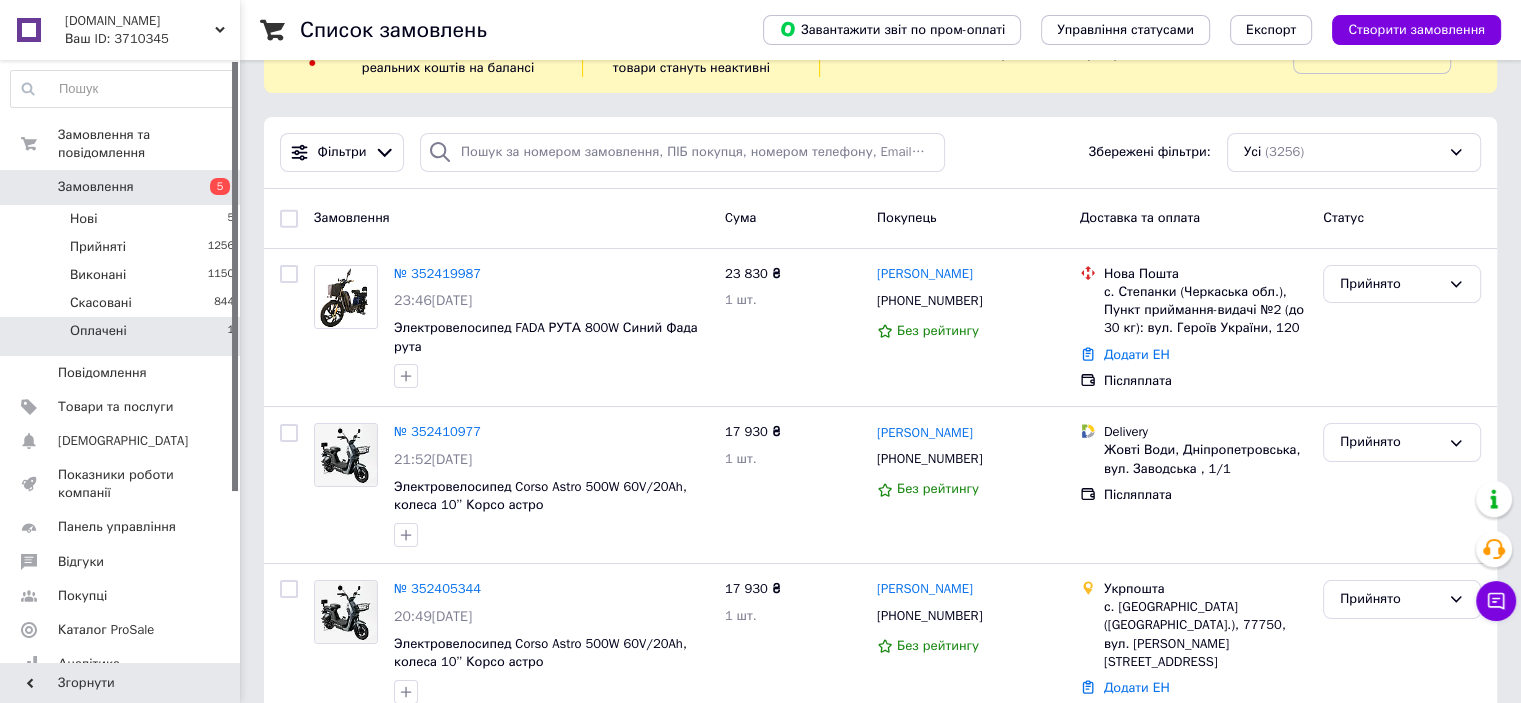 scroll, scrollTop: 100, scrollLeft: 0, axis: vertical 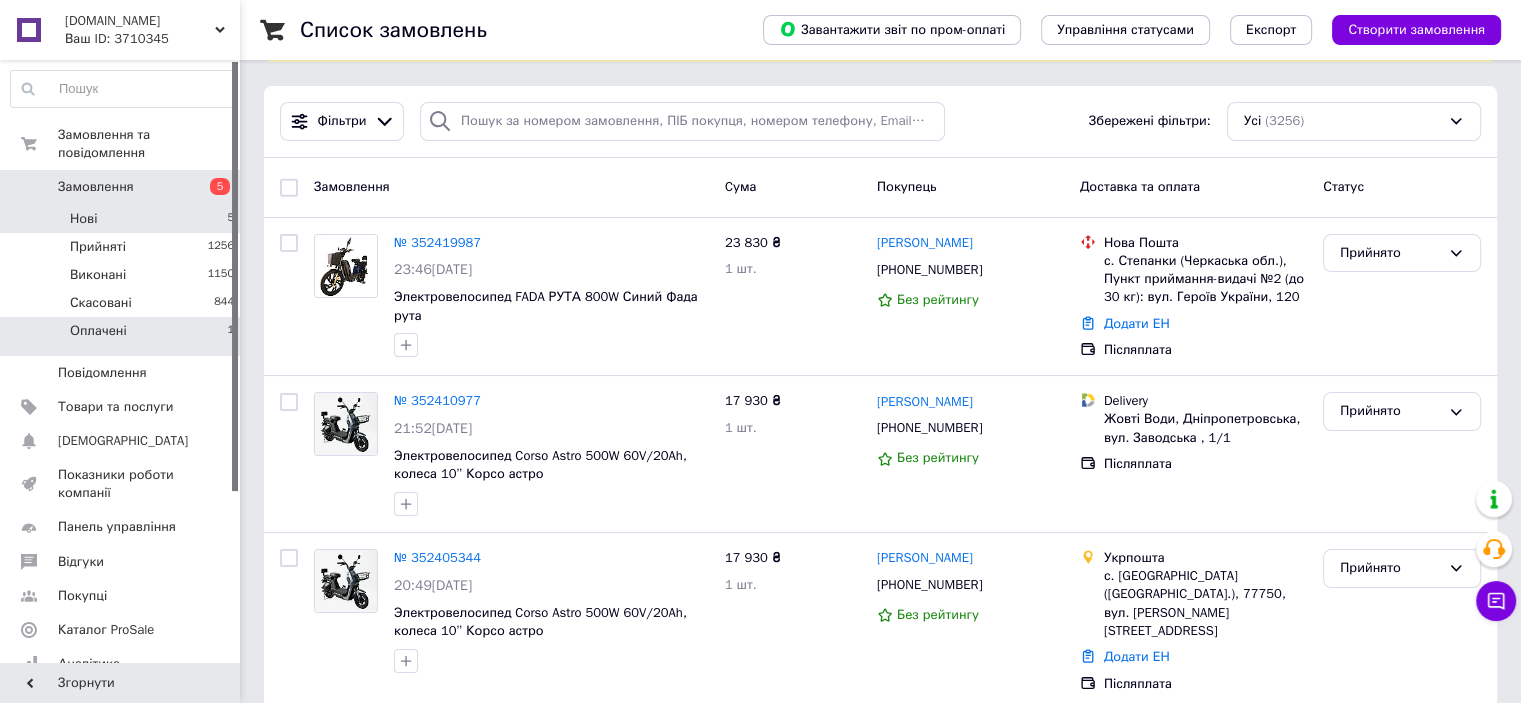 click on "Нові 5" at bounding box center [123, 219] 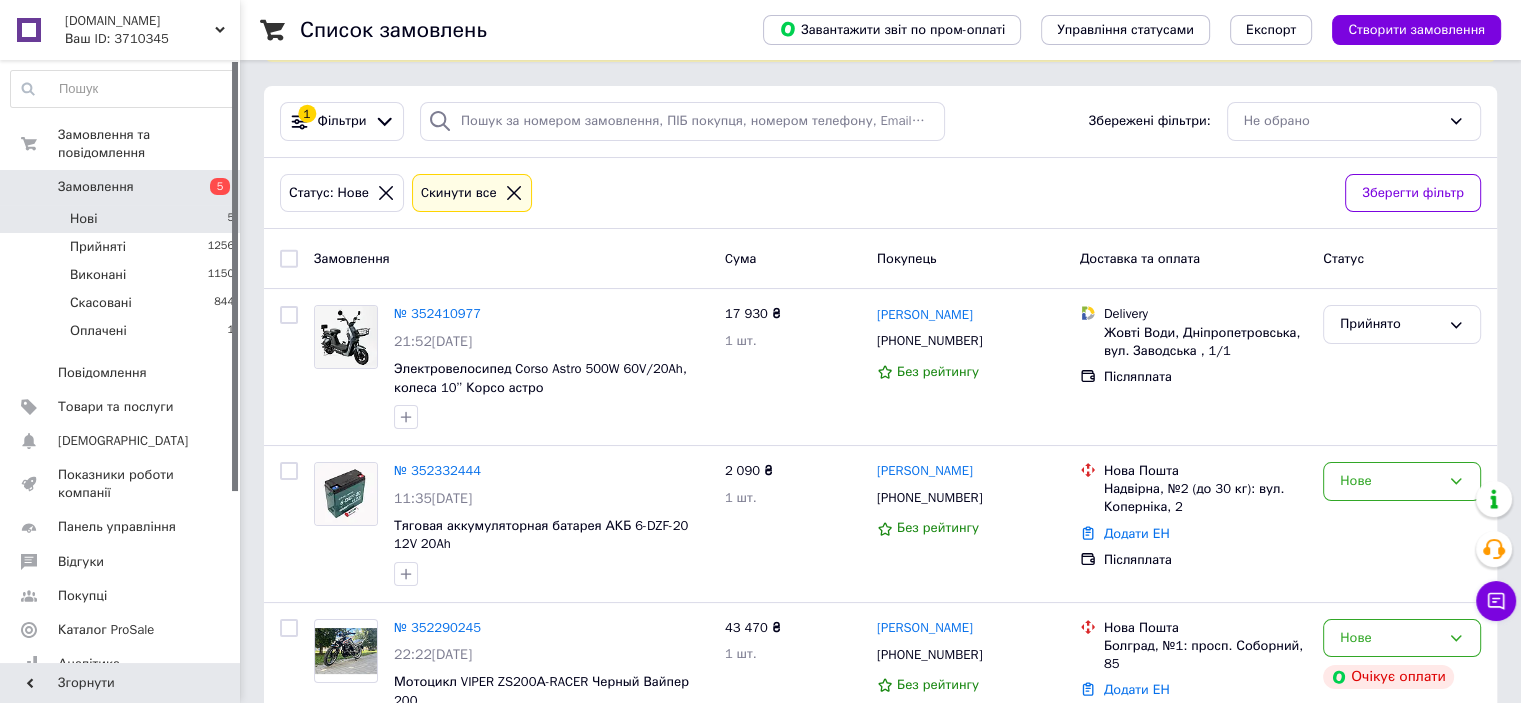 scroll, scrollTop: 0, scrollLeft: 0, axis: both 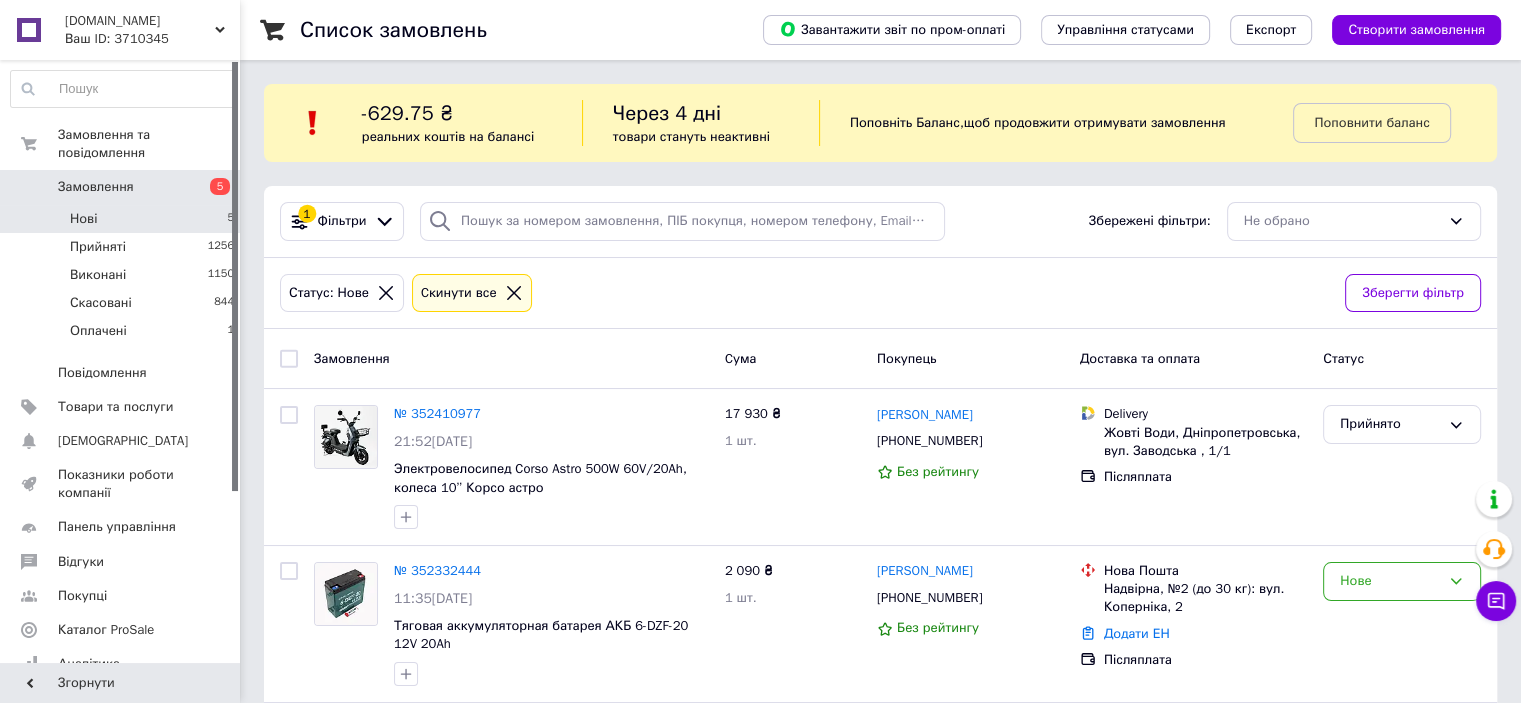 click 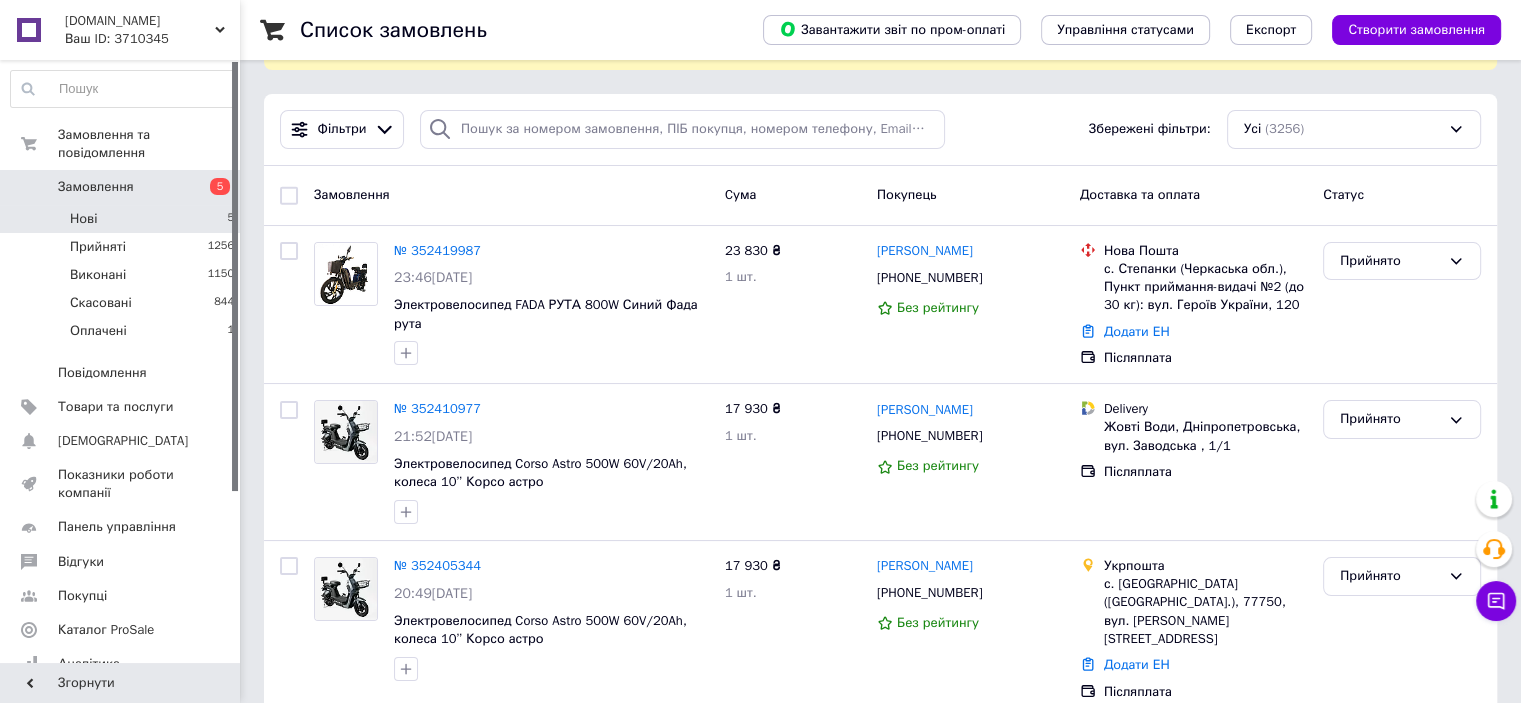 scroll, scrollTop: 0, scrollLeft: 0, axis: both 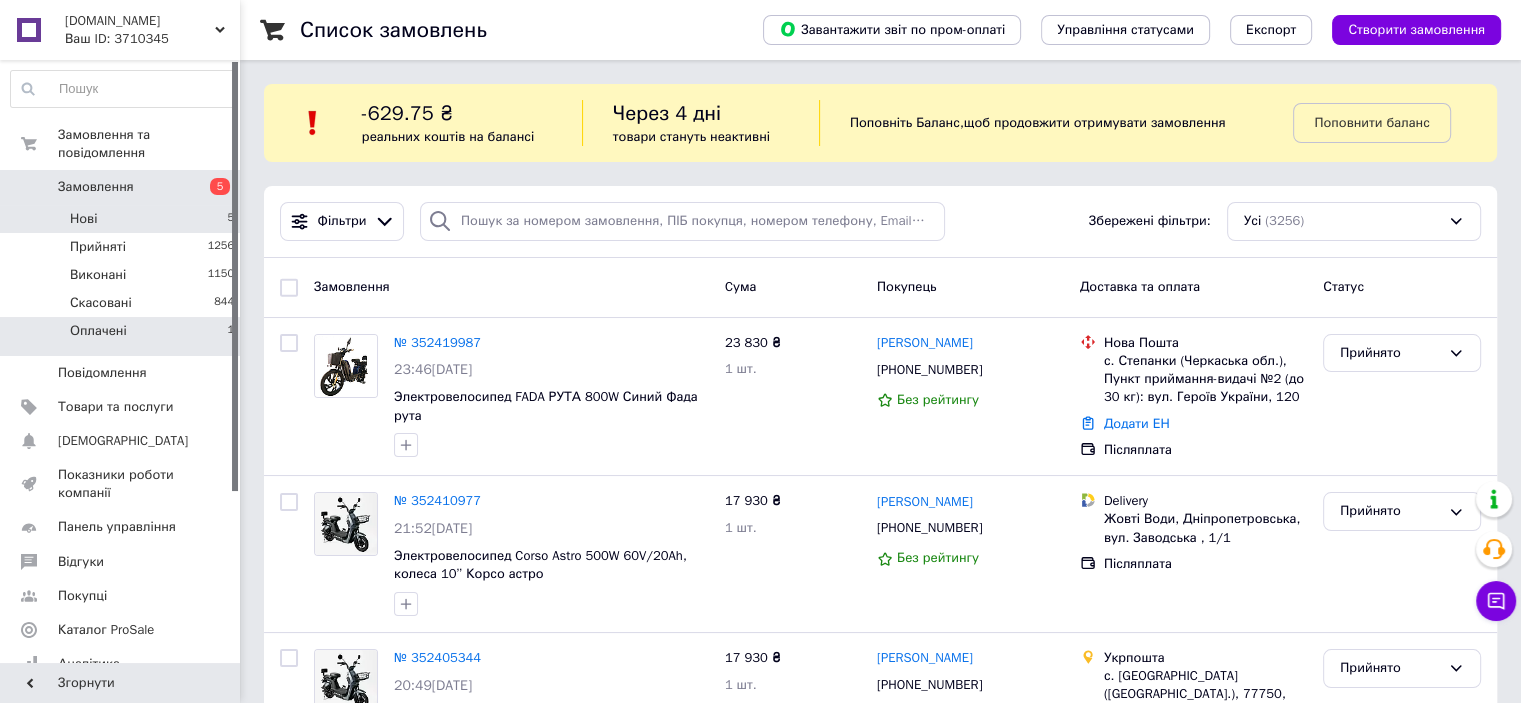 click on "Оплачені 1" at bounding box center [123, 336] 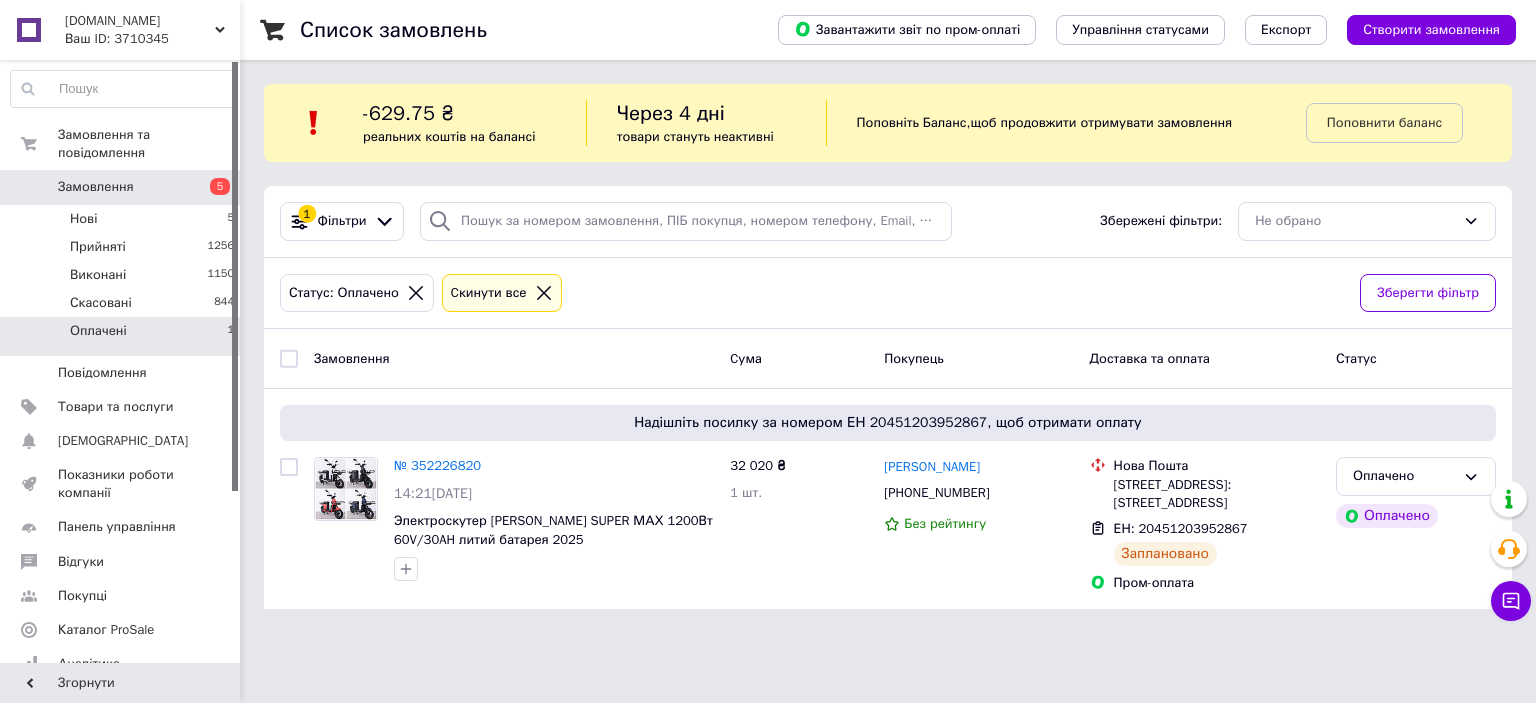 click 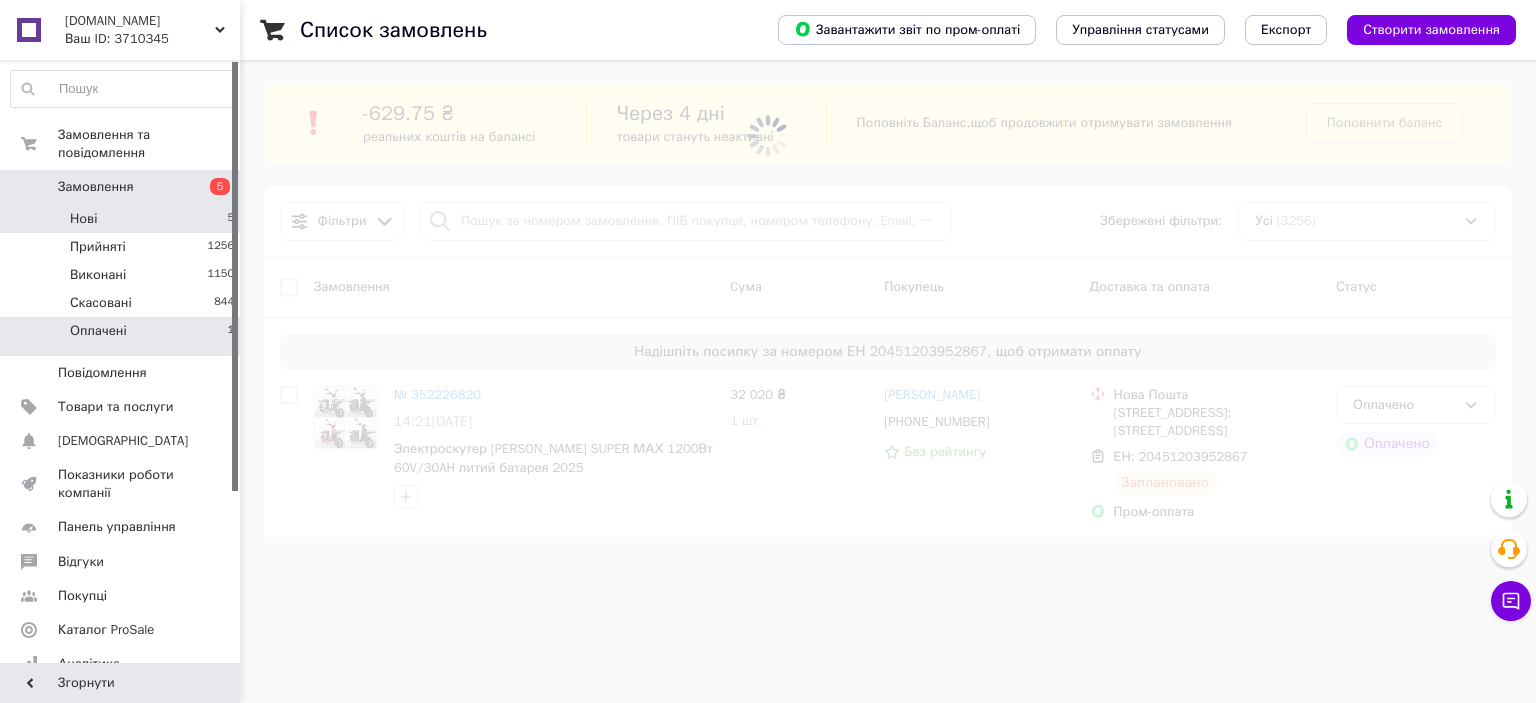 click on "Нові 5" at bounding box center (123, 219) 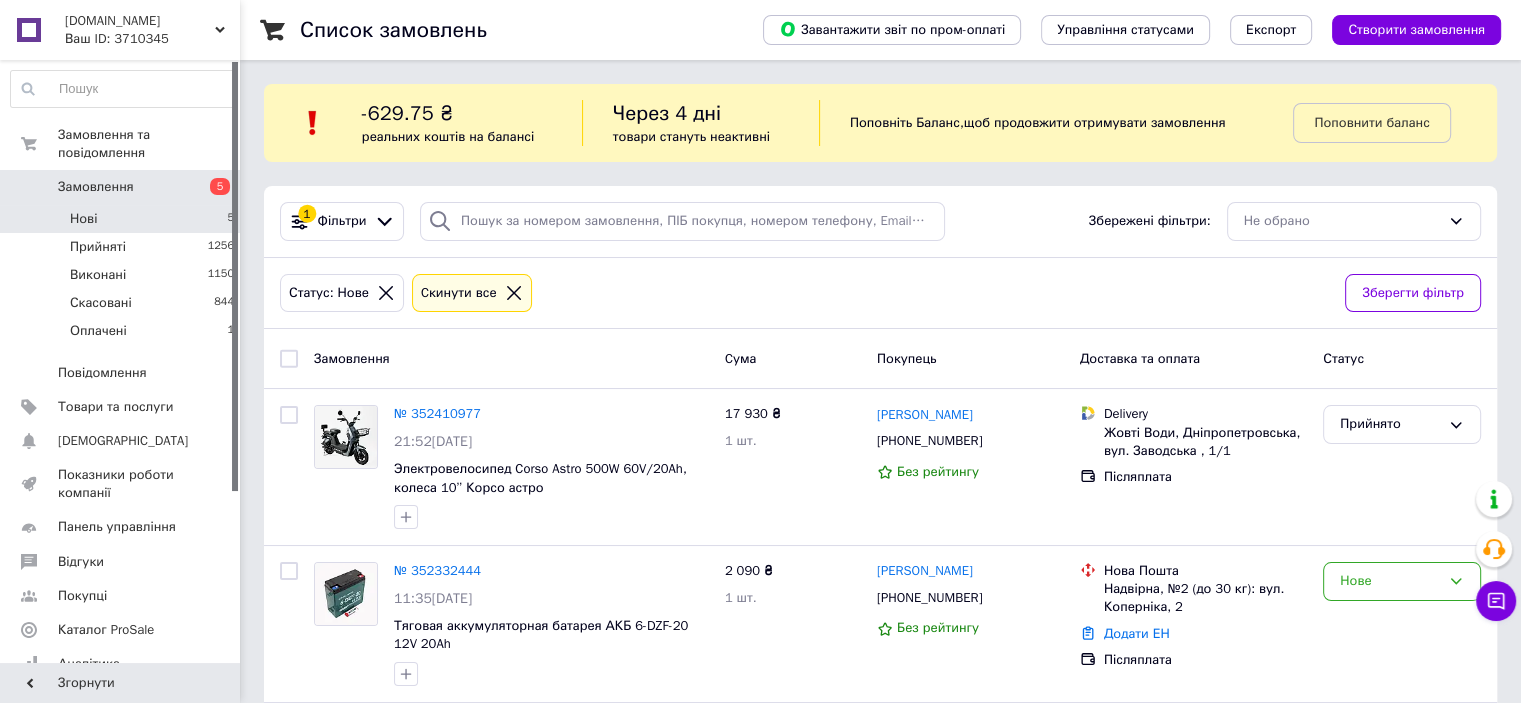 click 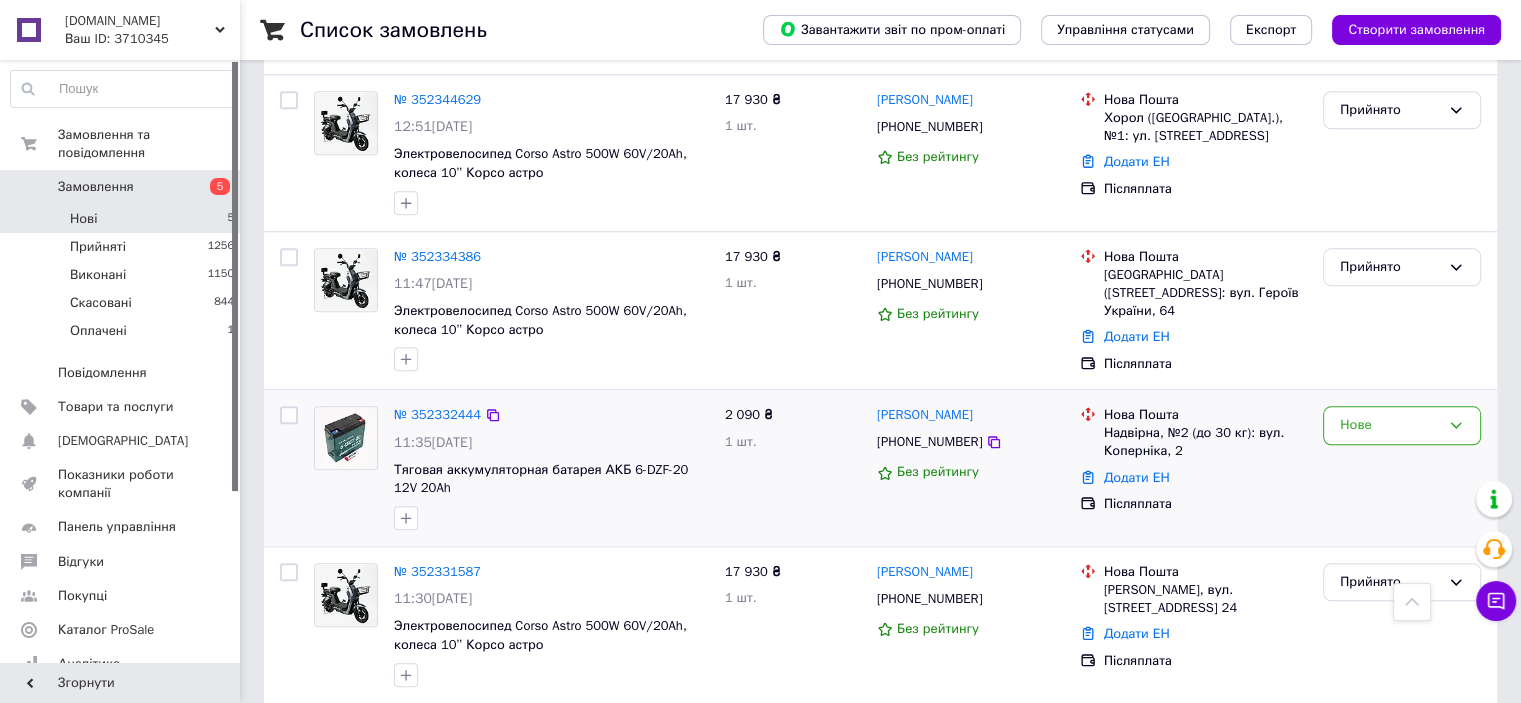 scroll, scrollTop: 1900, scrollLeft: 0, axis: vertical 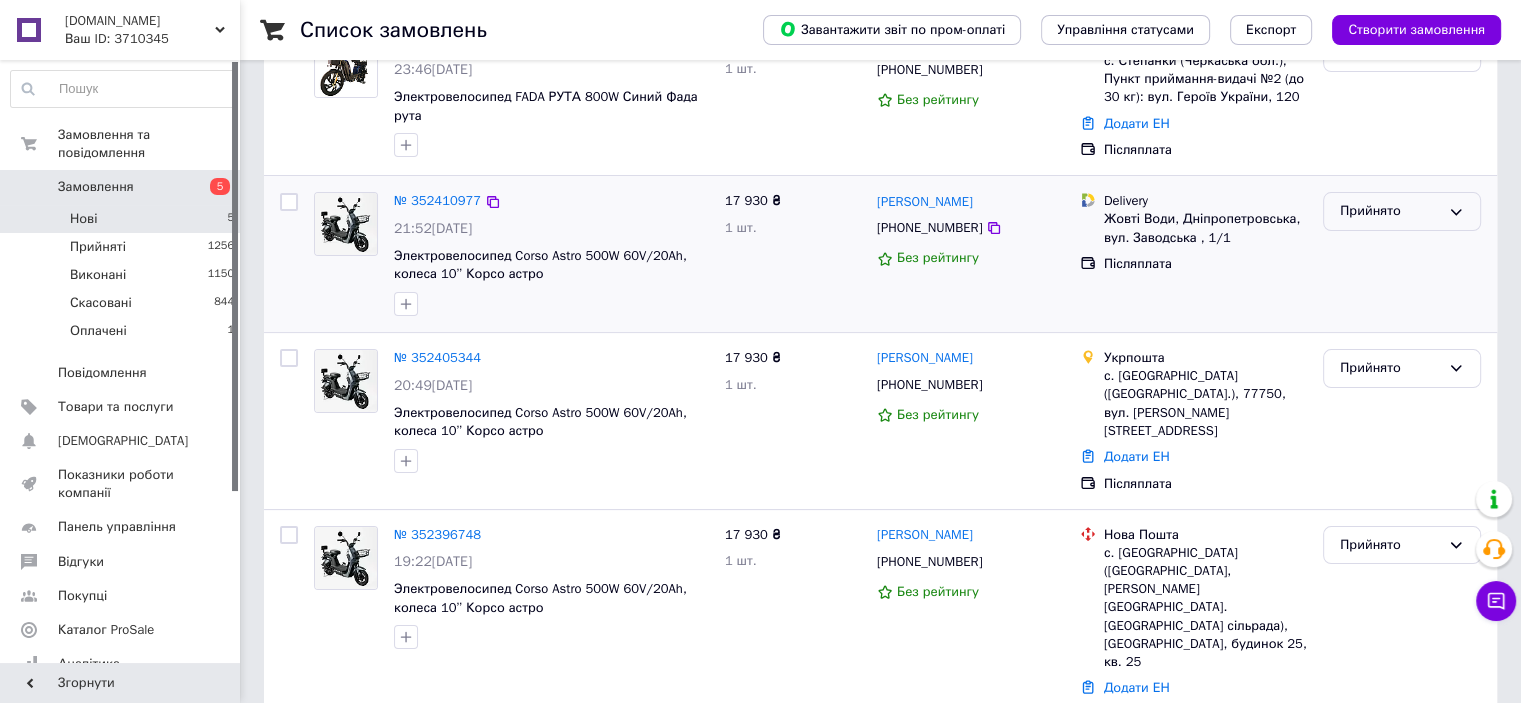 click on "Прийнято" at bounding box center (1390, 211) 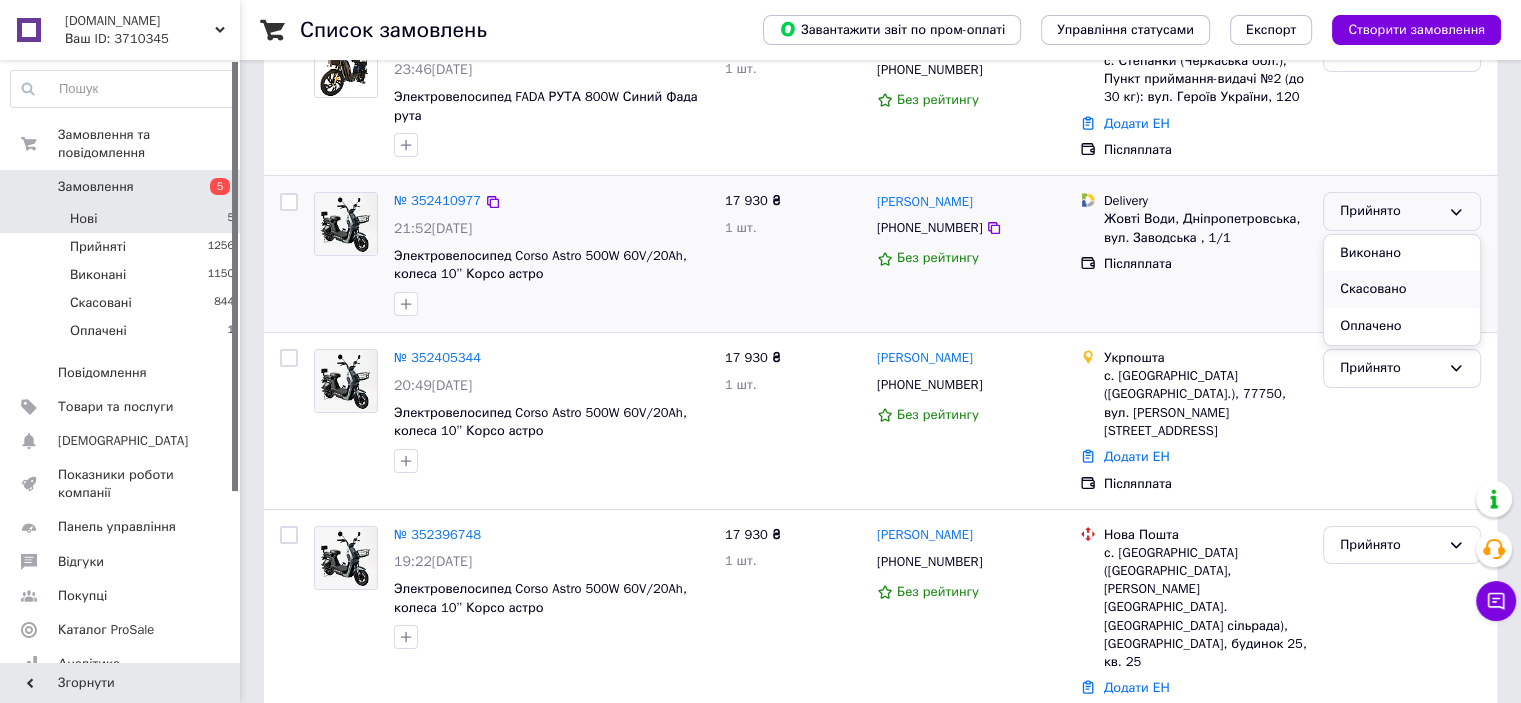 click on "Скасовано" at bounding box center [1402, 289] 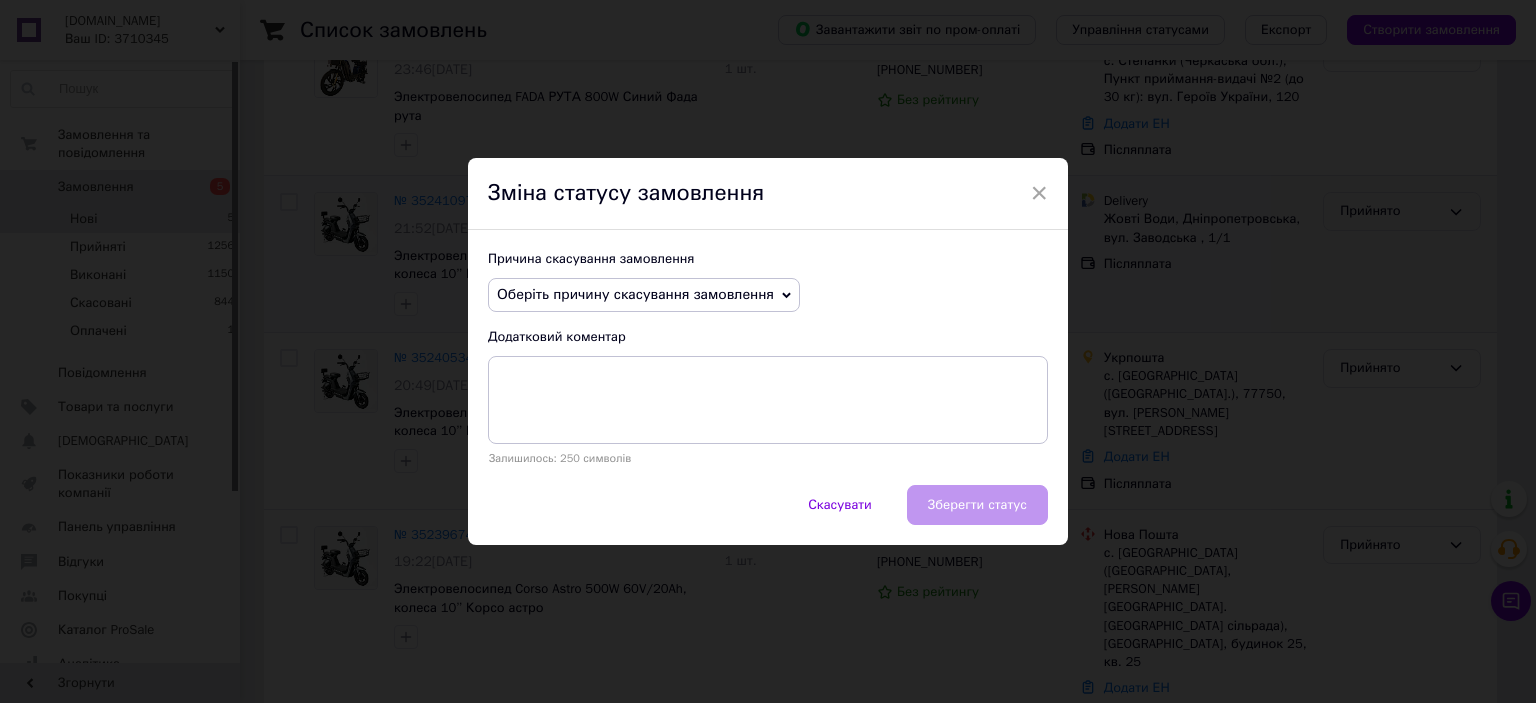 click on "Оберіть причину скасування замовлення" at bounding box center [635, 294] 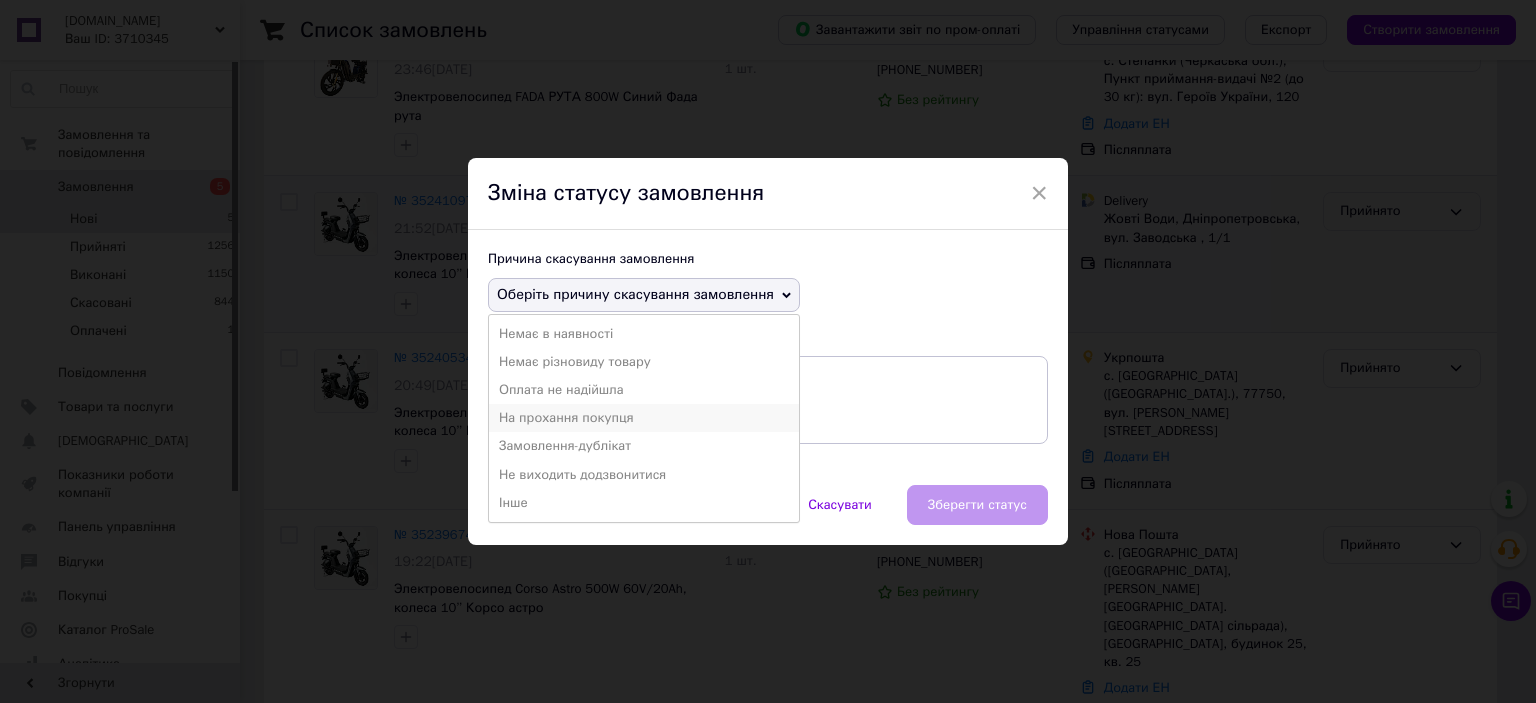 click on "На прохання покупця" at bounding box center [644, 418] 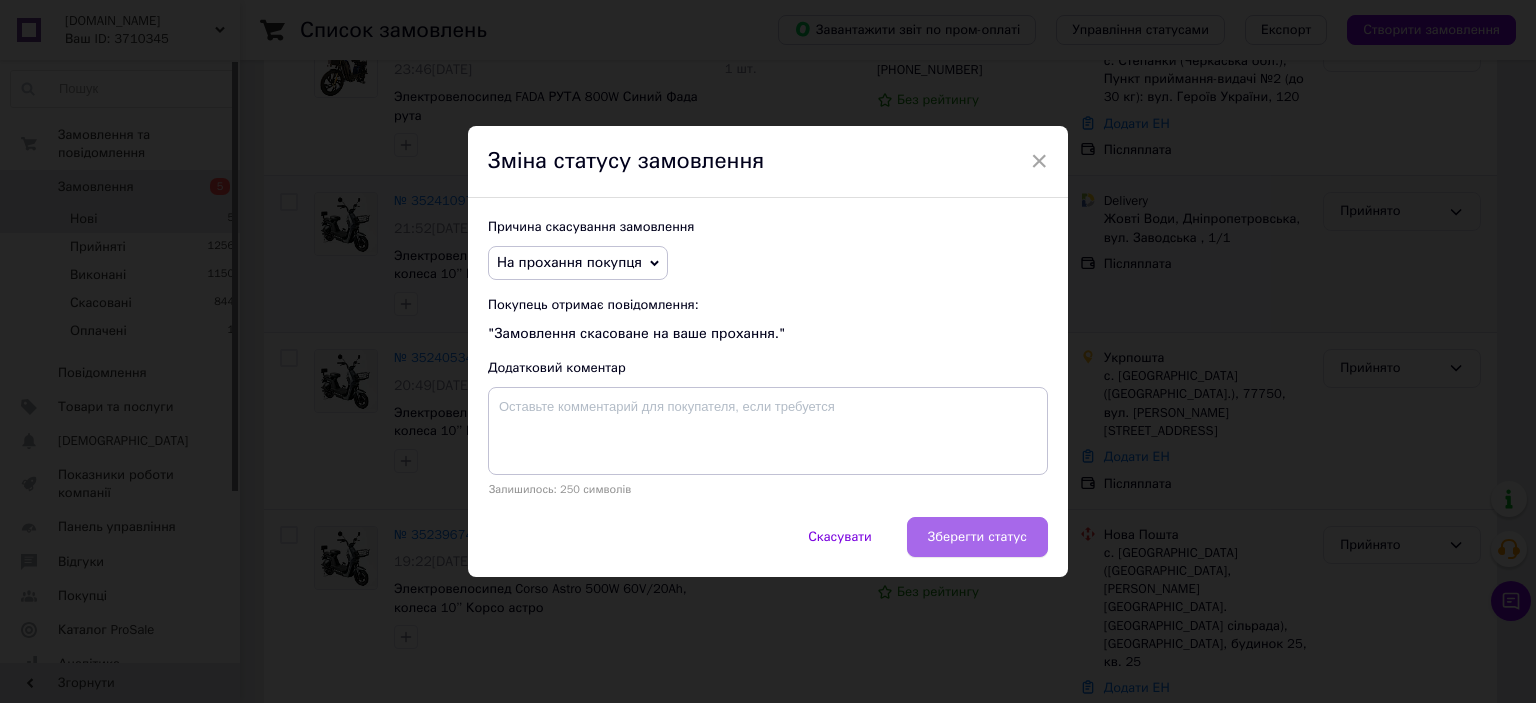 click on "Зберегти статус" at bounding box center [977, 537] 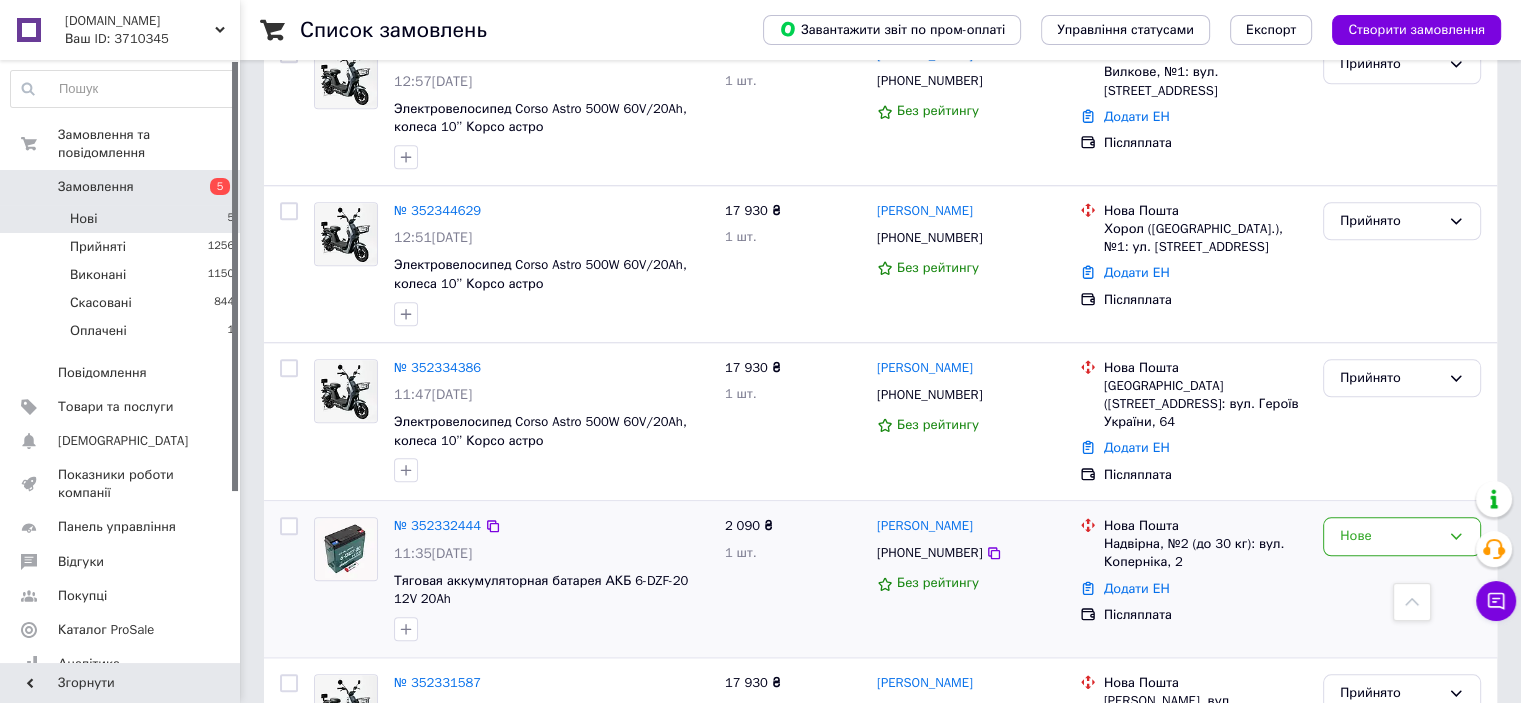 scroll, scrollTop: 1900, scrollLeft: 0, axis: vertical 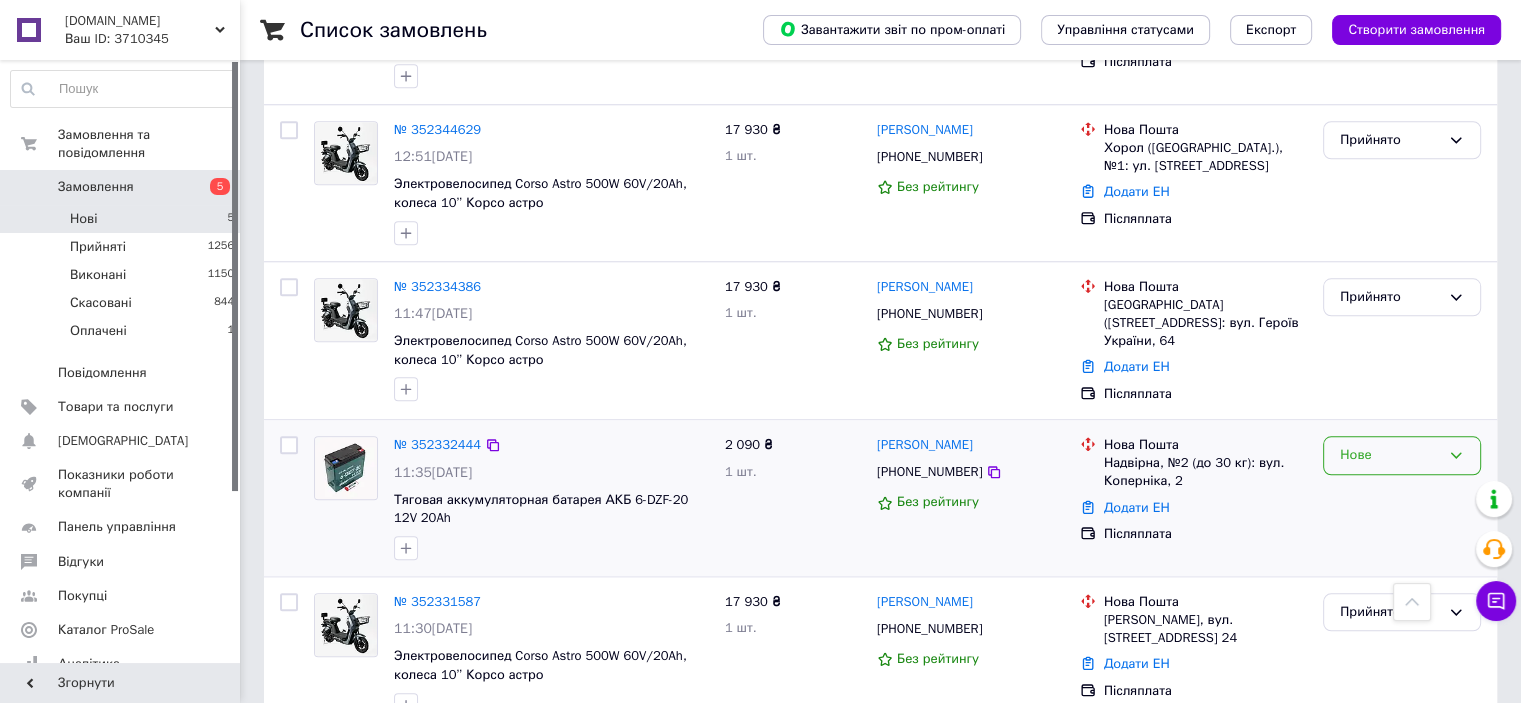 click on "Нове" at bounding box center (1390, 455) 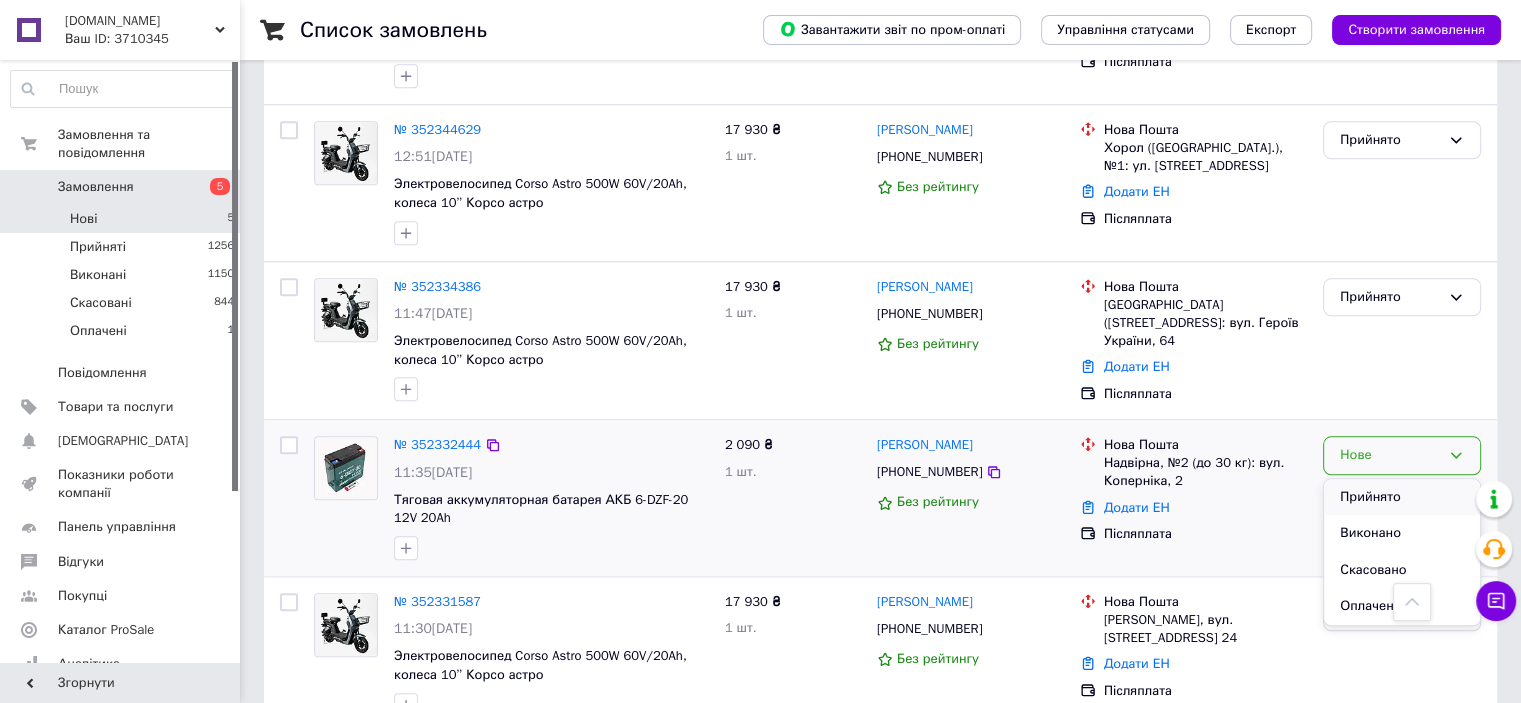 click on "Прийнято" at bounding box center [1402, 497] 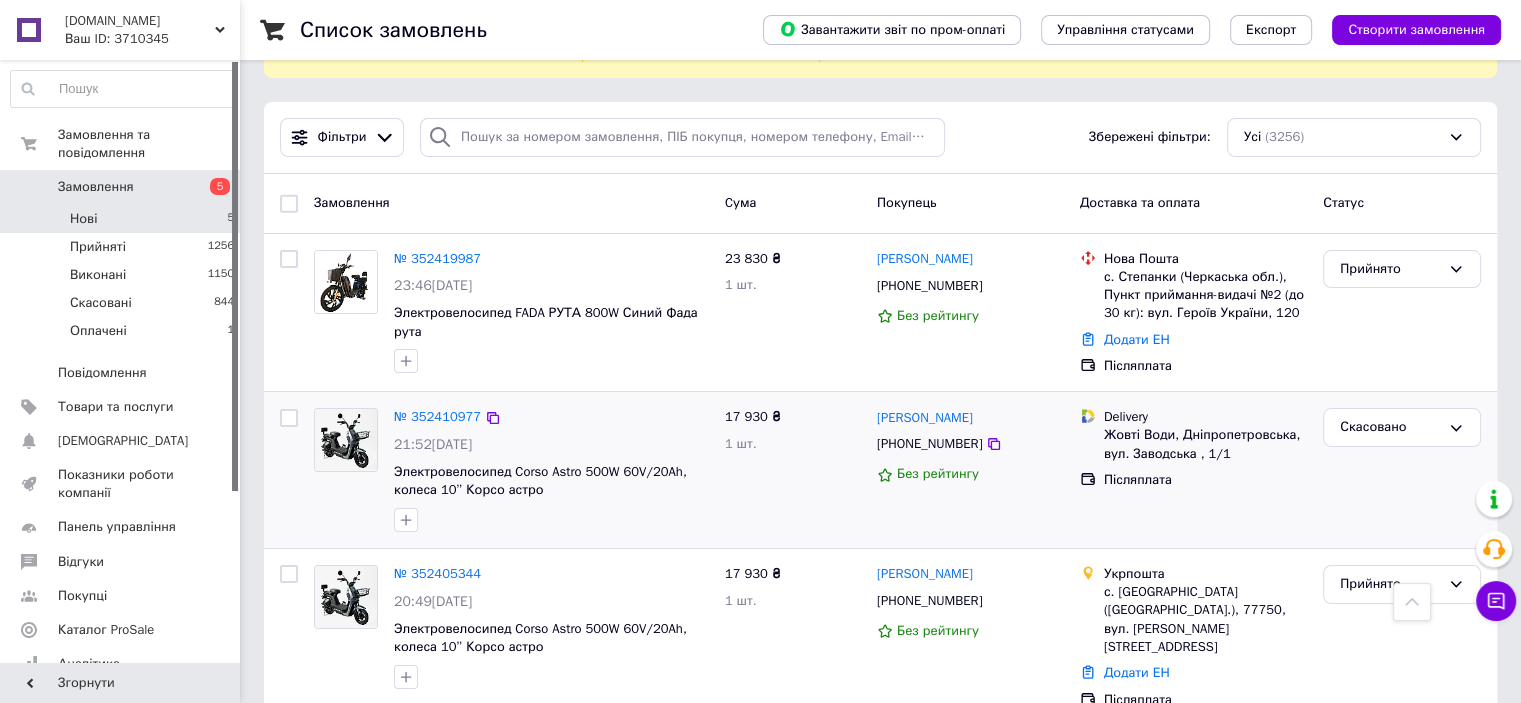 scroll, scrollTop: 0, scrollLeft: 0, axis: both 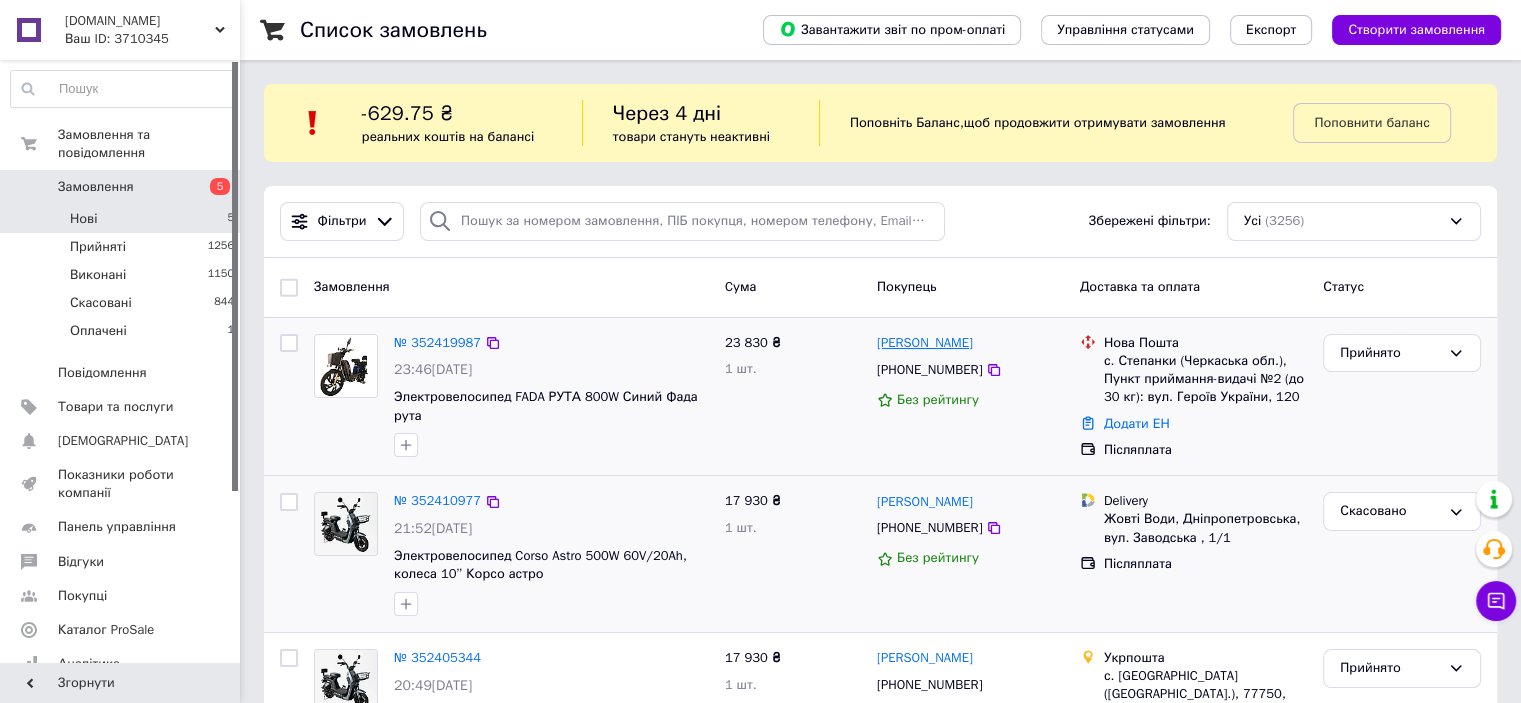 drag, startPoint x: 1008, startPoint y: 346, endPoint x: 931, endPoint y: 348, distance: 77.02597 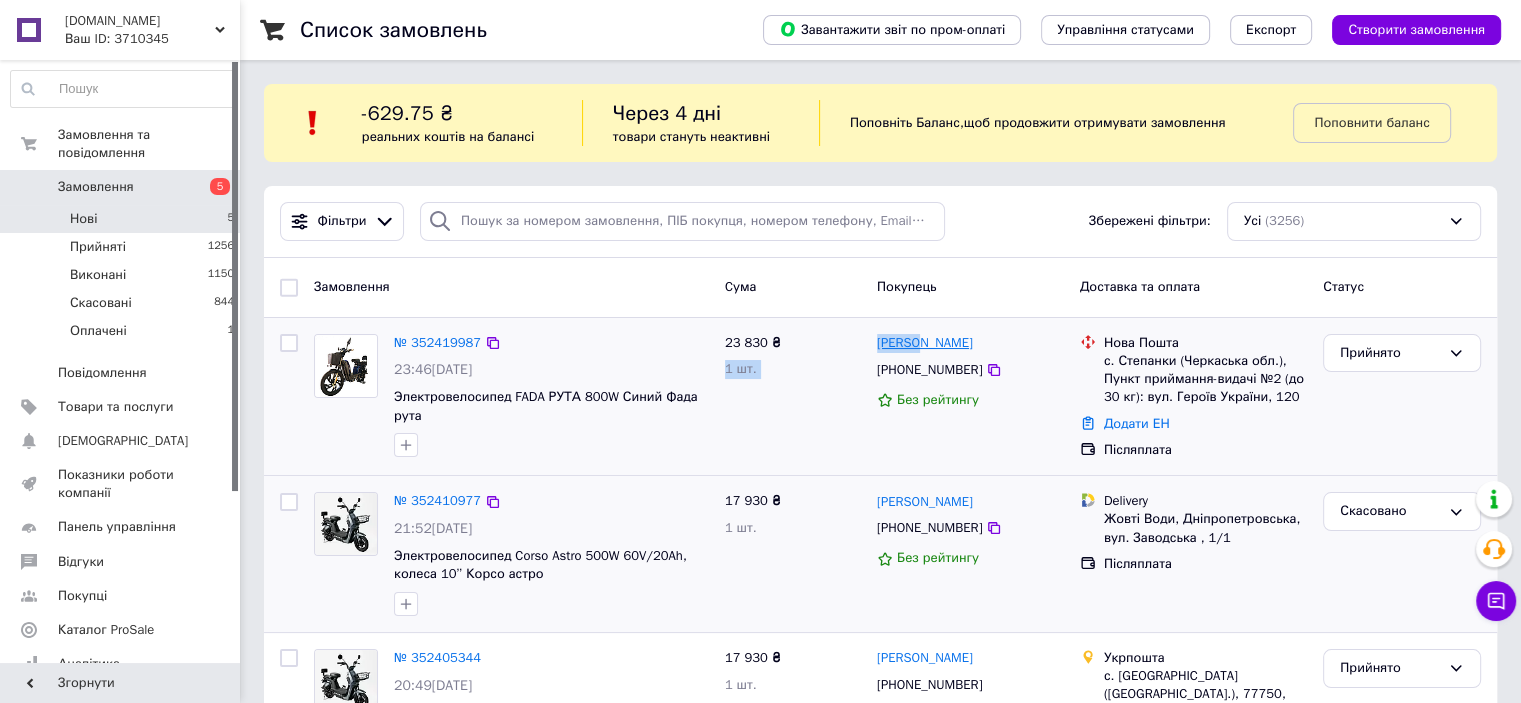 drag, startPoint x: 866, startPoint y: 339, endPoint x: 920, endPoint y: 340, distance: 54.00926 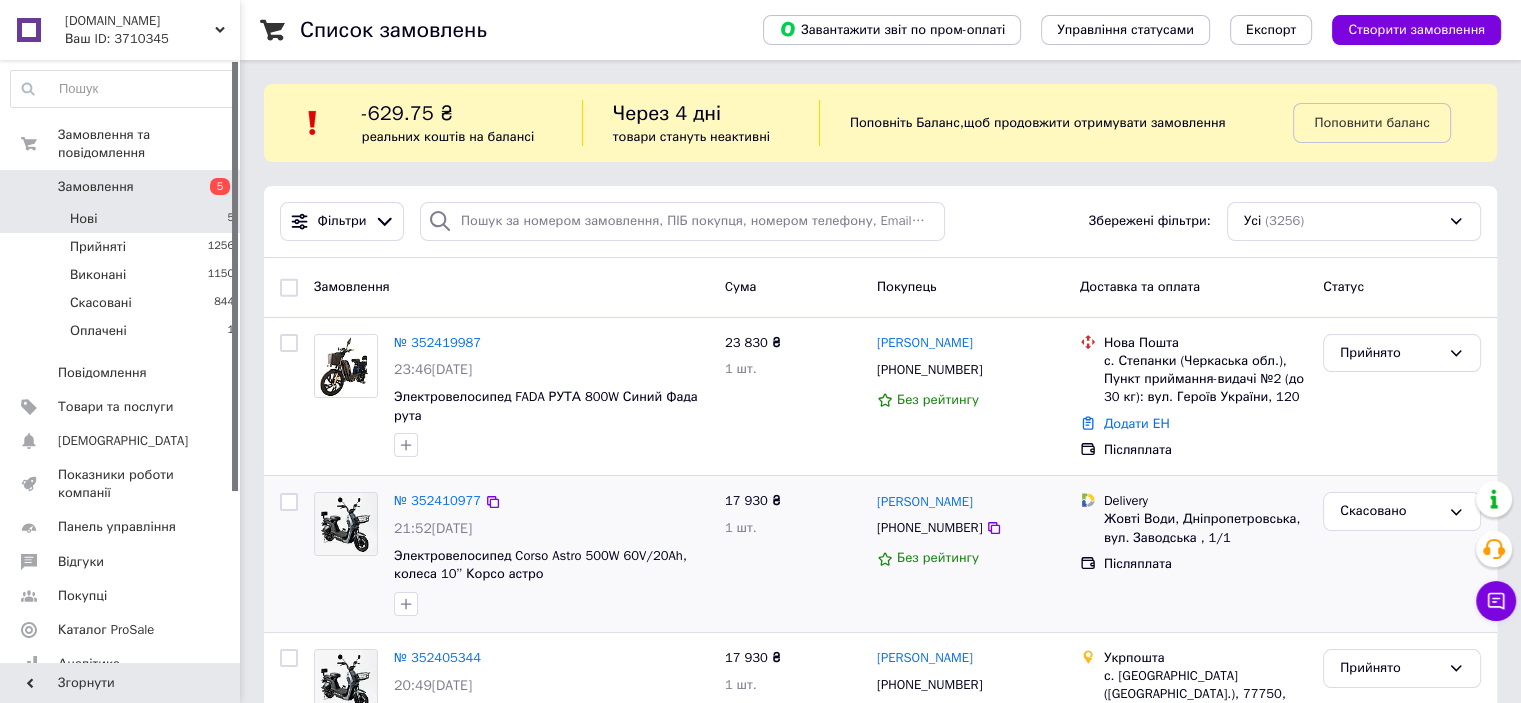 click on "Замовлення Cума Покупець Доставка та оплата Статус" at bounding box center (880, 288) 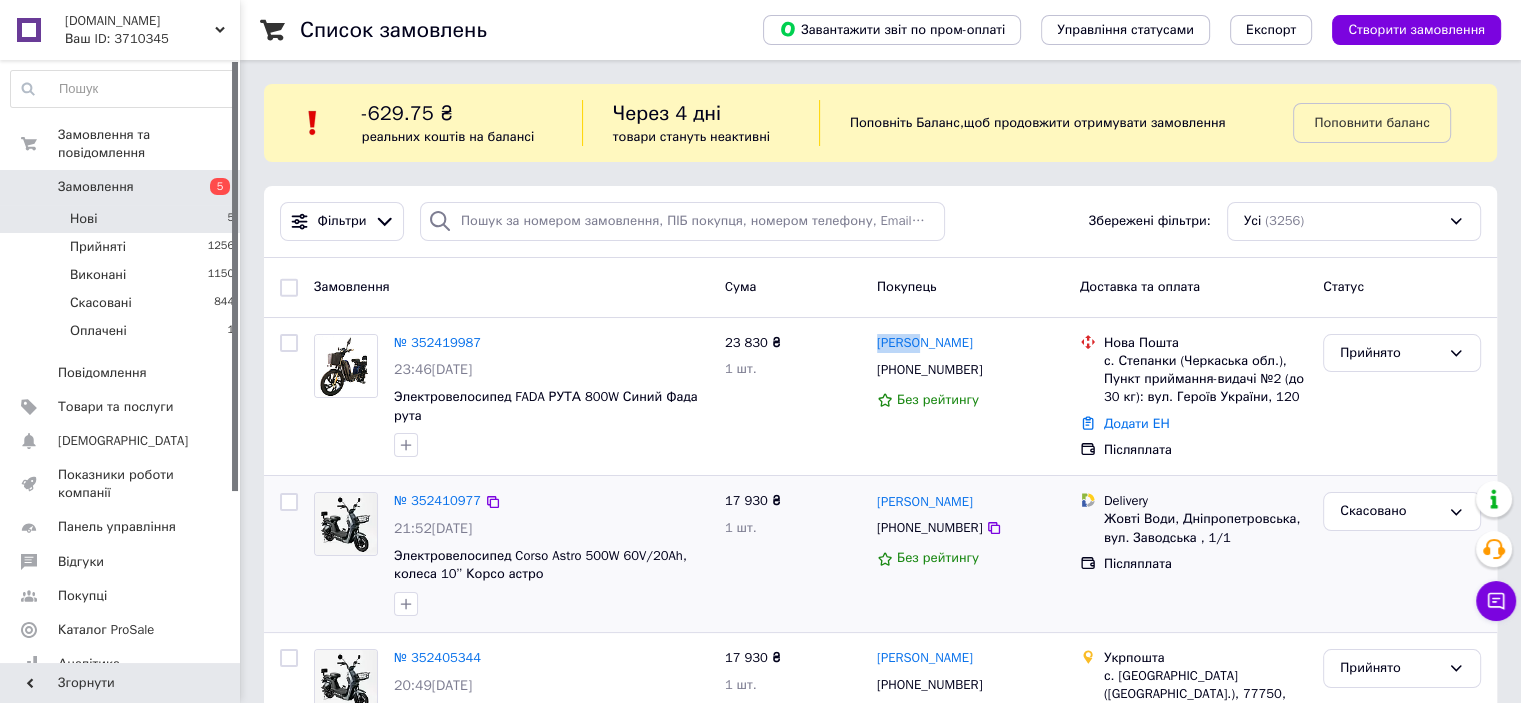 drag, startPoint x: 874, startPoint y: 346, endPoint x: 861, endPoint y: 235, distance: 111.75867 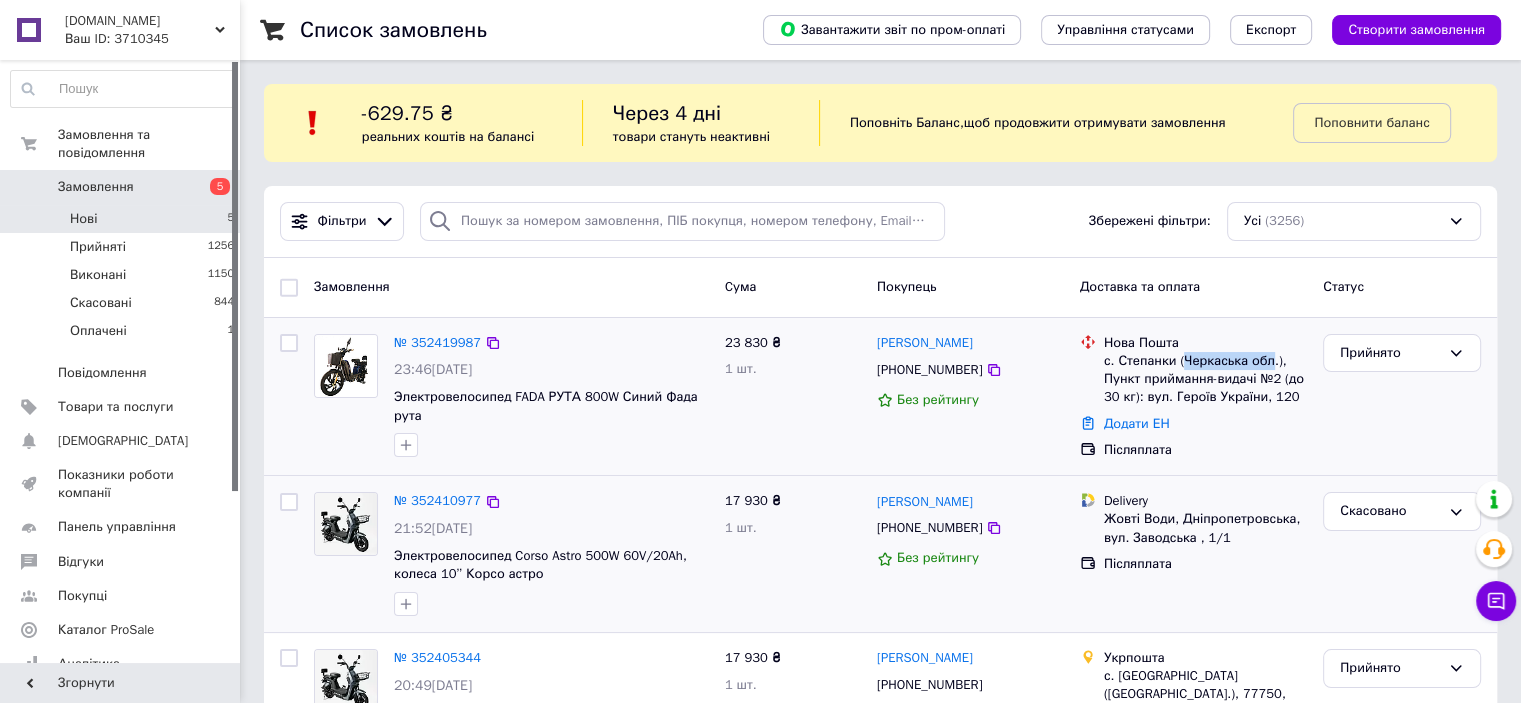 drag, startPoint x: 1178, startPoint y: 361, endPoint x: 1265, endPoint y: 354, distance: 87.28116 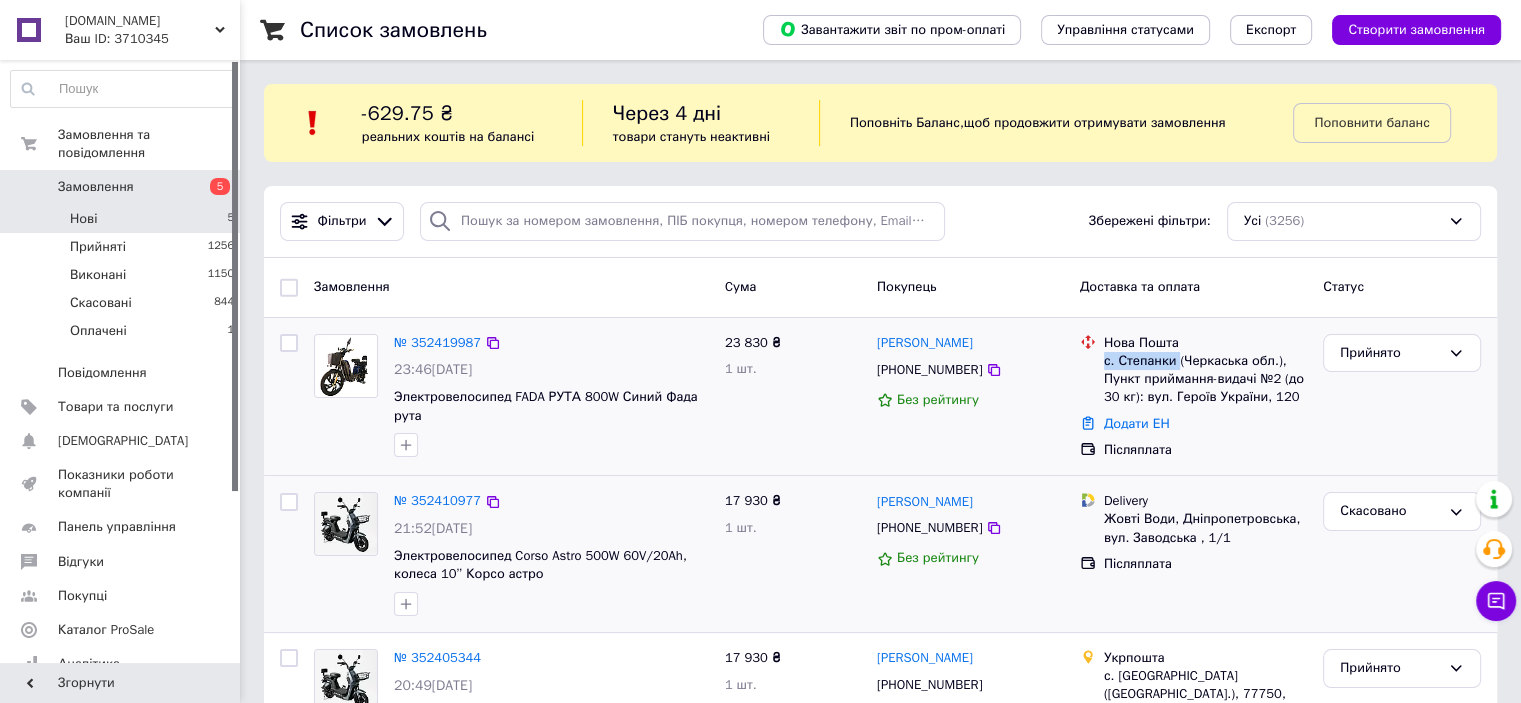 drag, startPoint x: 1102, startPoint y: 361, endPoint x: 1176, endPoint y: 359, distance: 74.02702 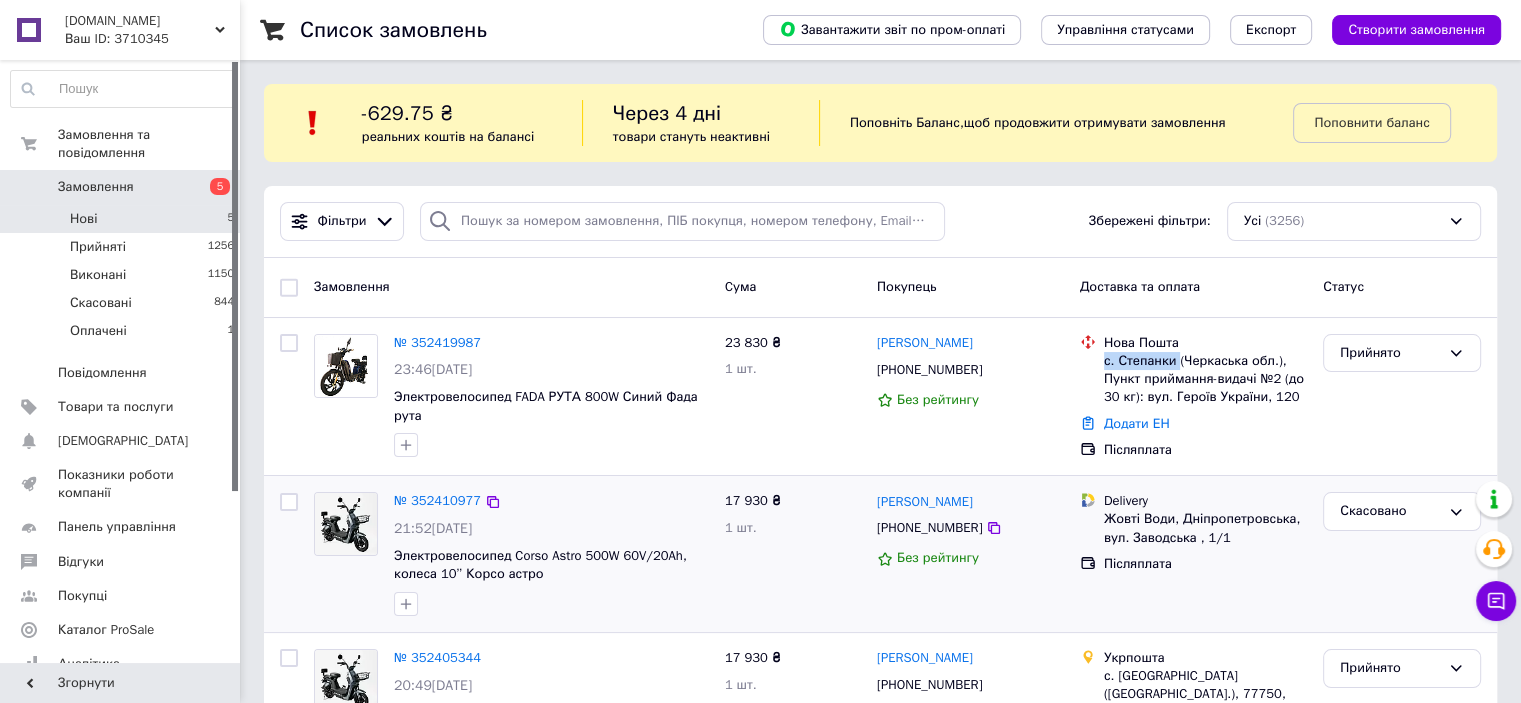 copy on "с. Степанки" 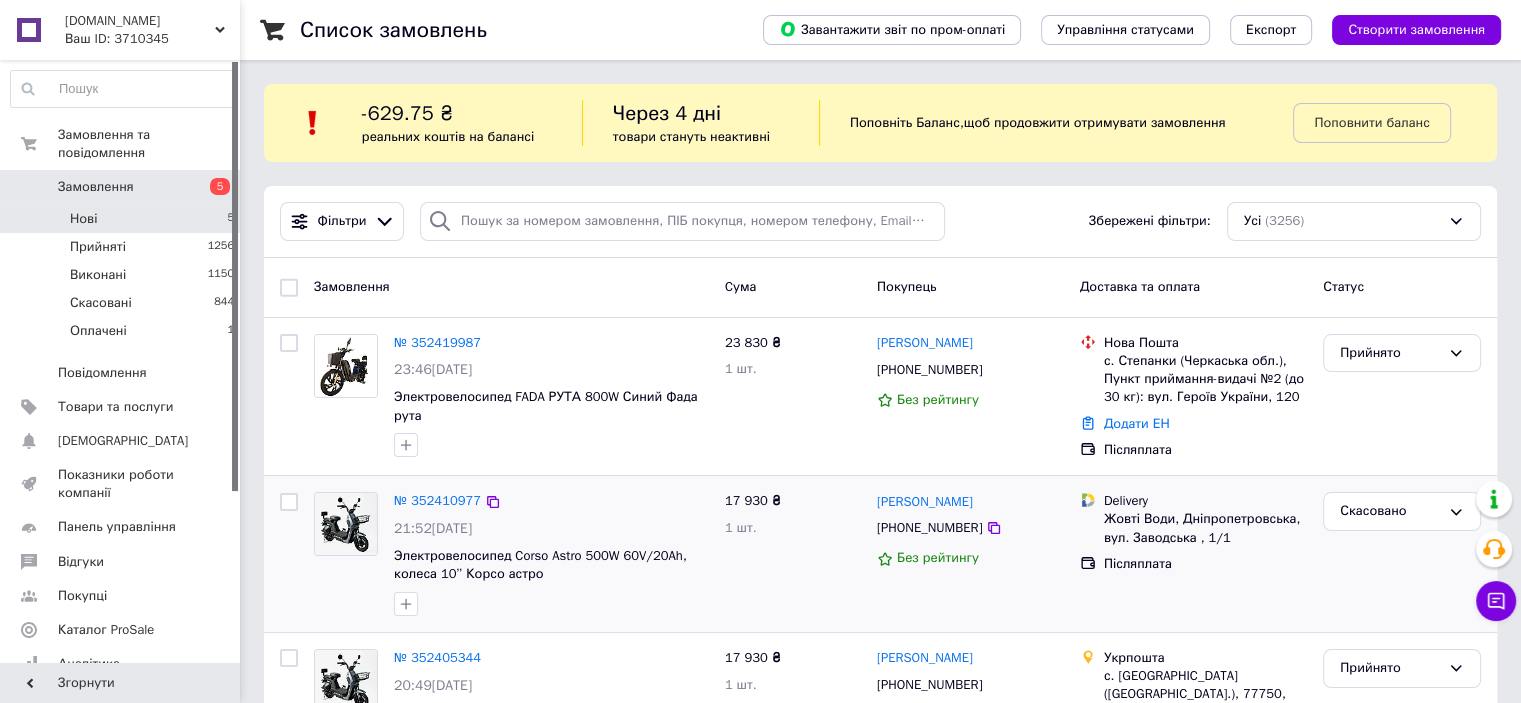 drag, startPoint x: 785, startPoint y: 281, endPoint x: 615, endPoint y: 3, distance: 325.85886 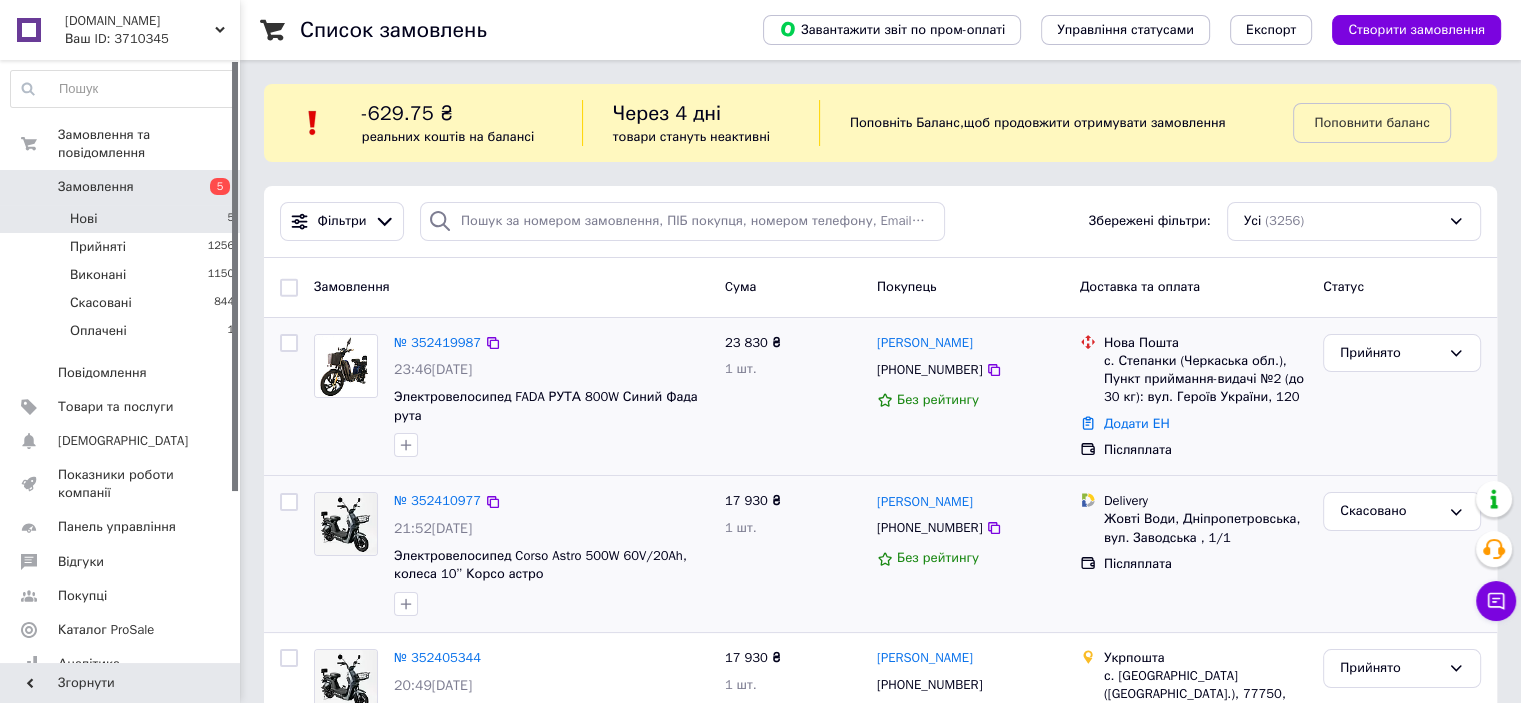 click on "[PHONE_NUMBER]" at bounding box center [929, 370] 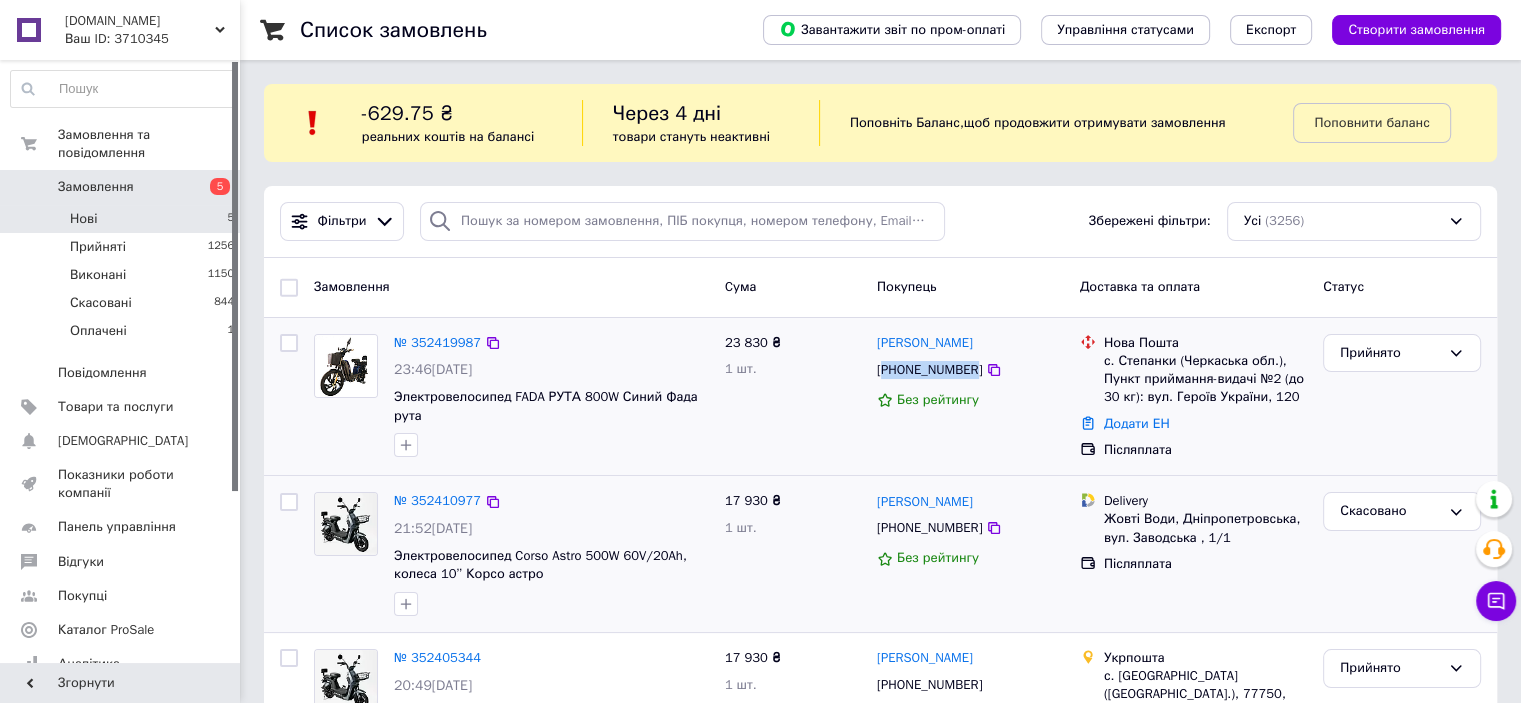 click on "[PHONE_NUMBER]" at bounding box center [929, 370] 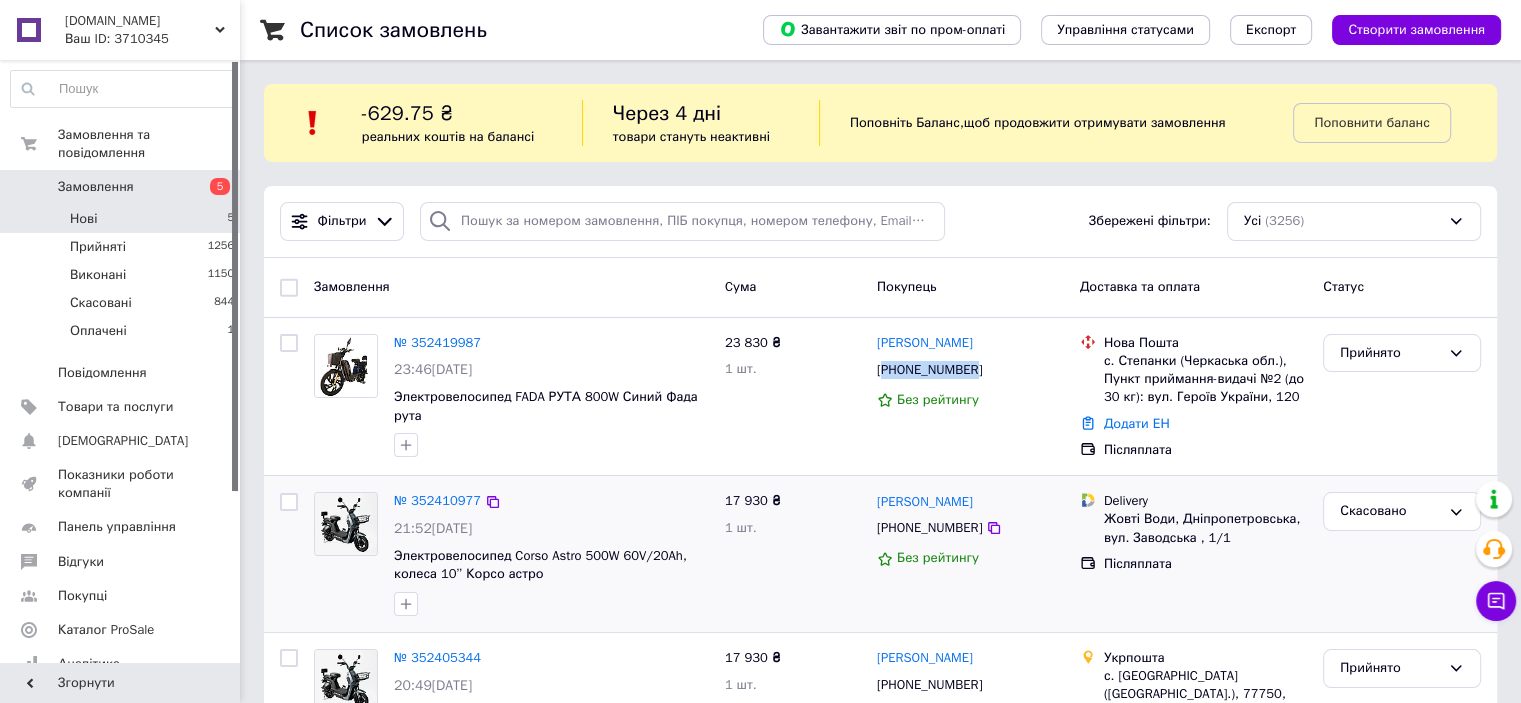 copy on "380635108106" 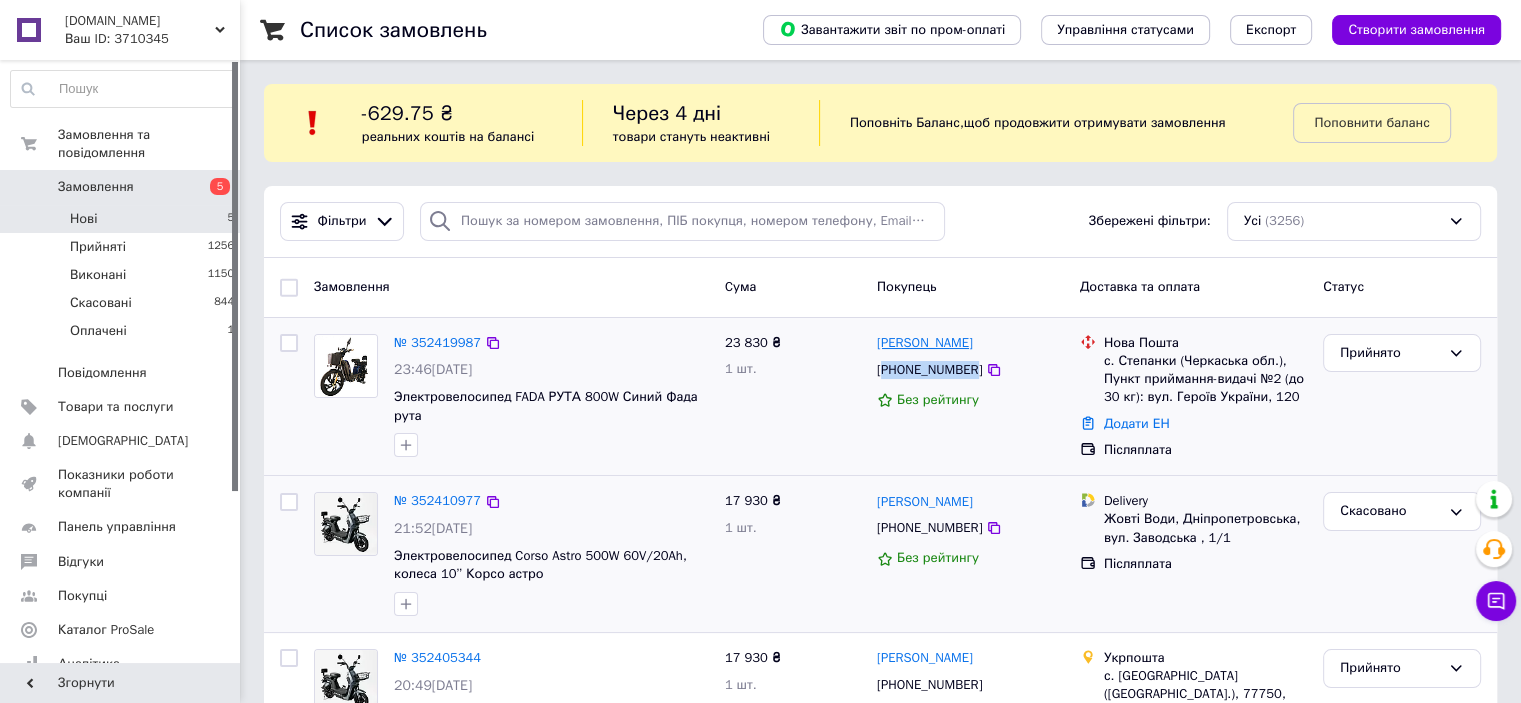 click on "[PERSON_NAME]" at bounding box center [925, 343] 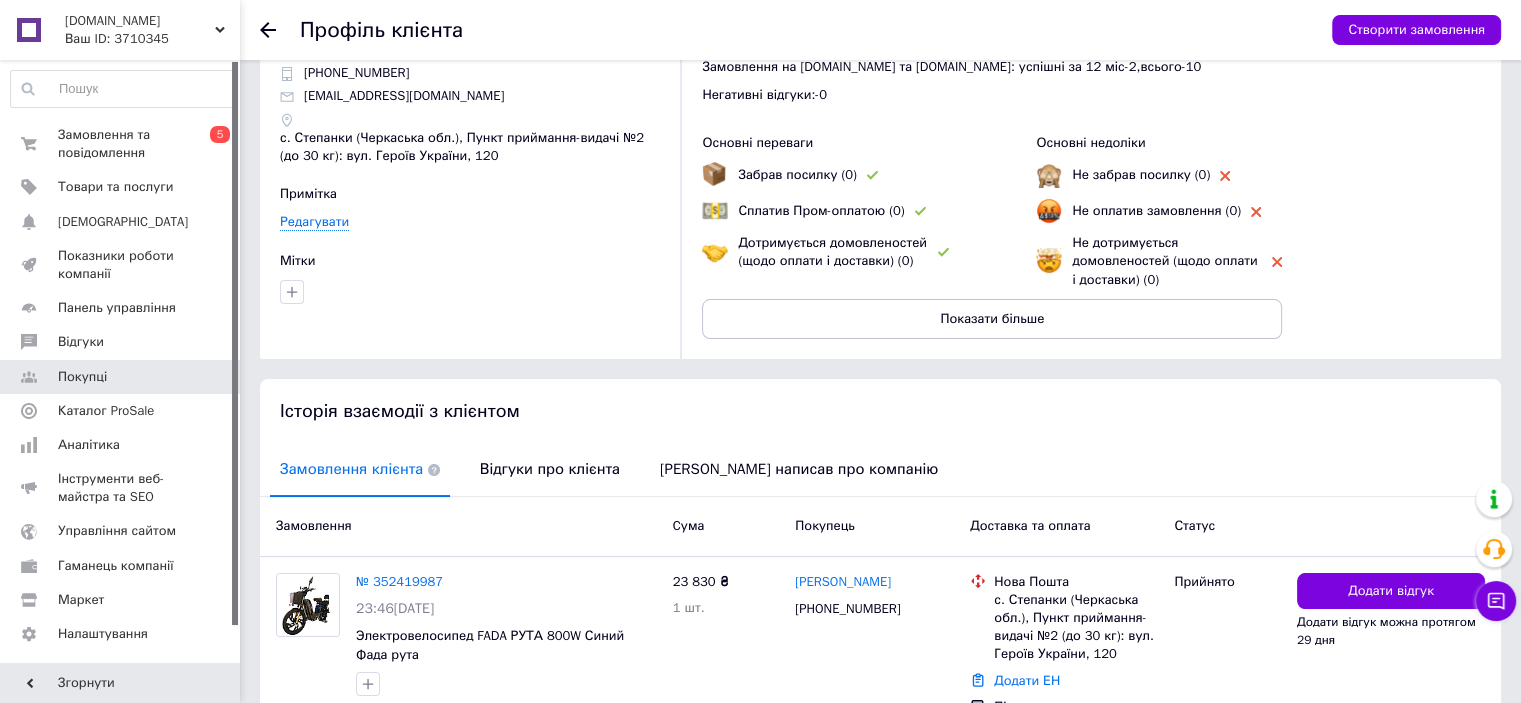 scroll, scrollTop: 0, scrollLeft: 0, axis: both 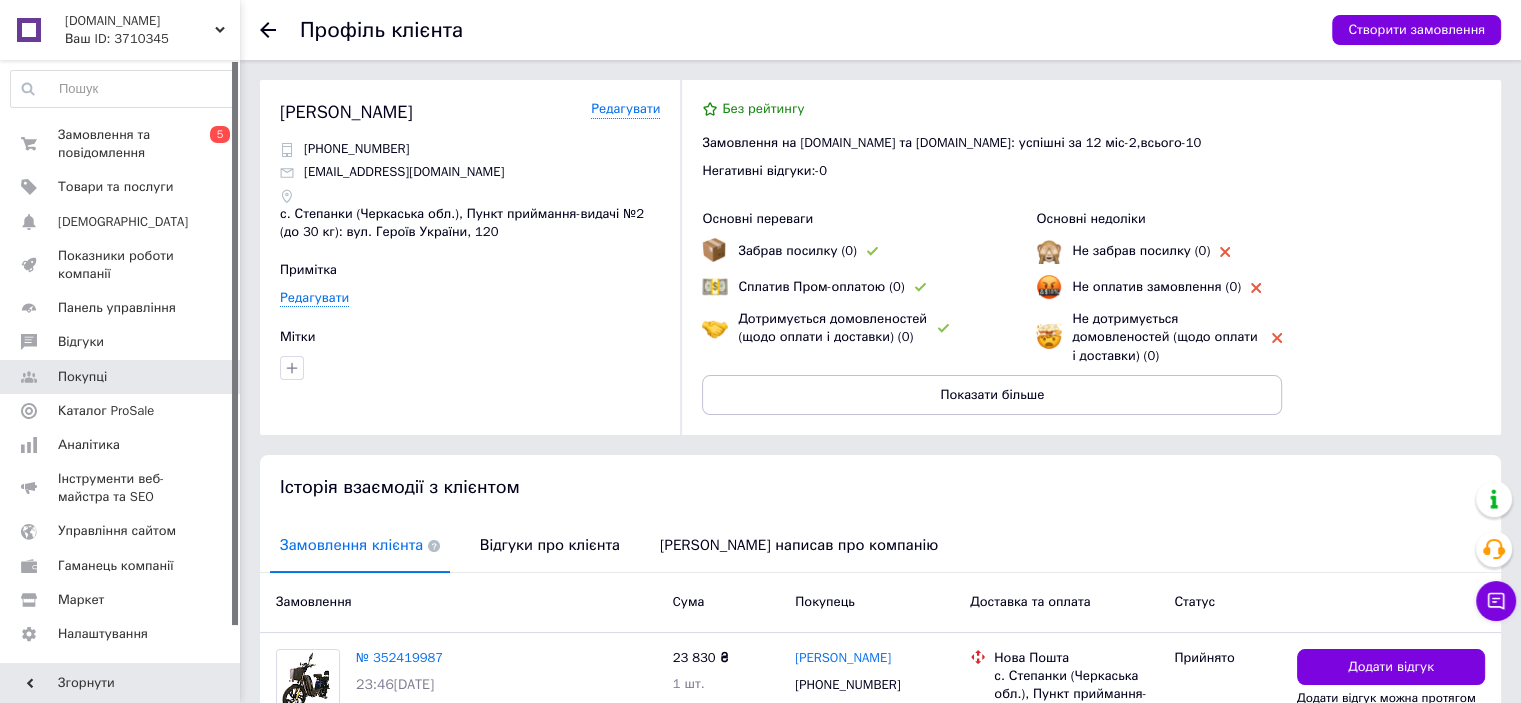 click 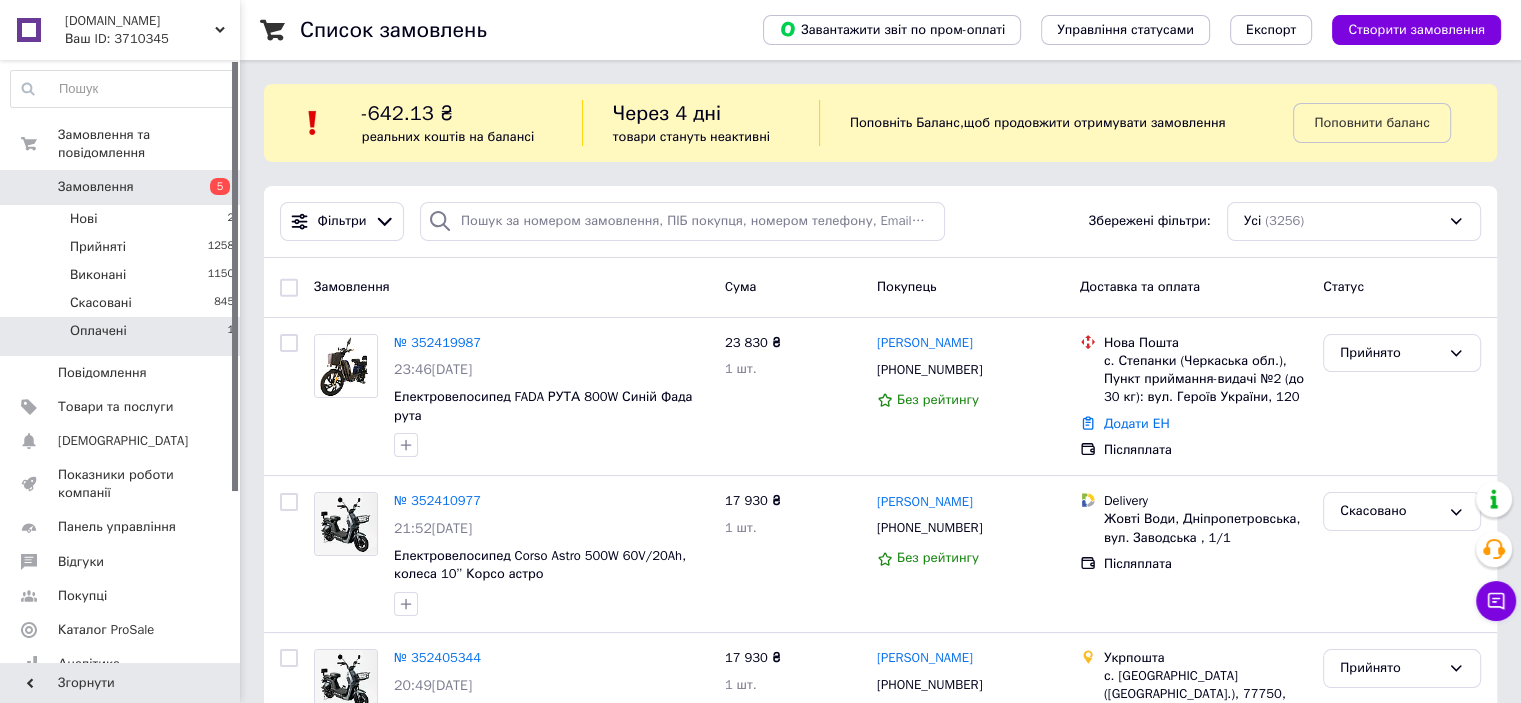 click on "Оплачені 1" at bounding box center (123, 336) 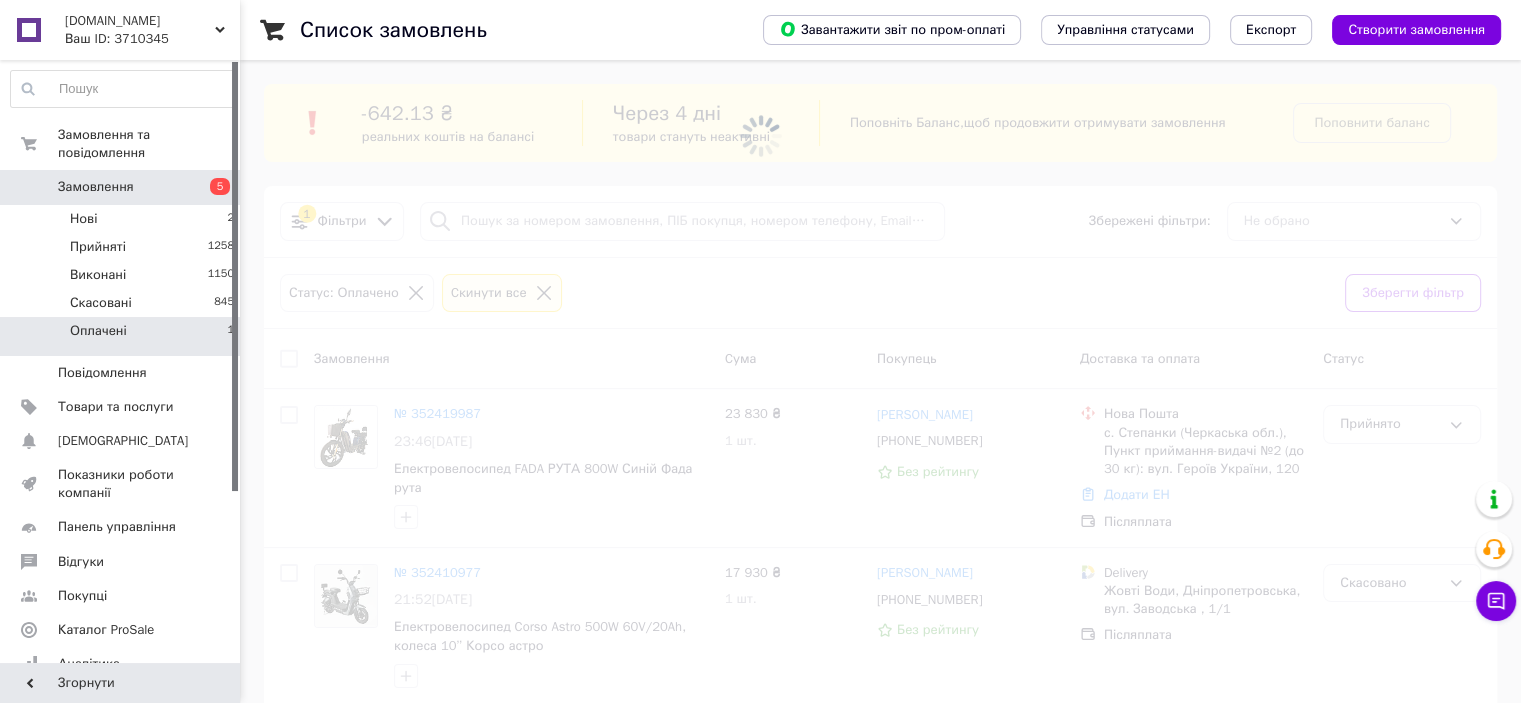 click on "Замовлення 5" at bounding box center (123, 187) 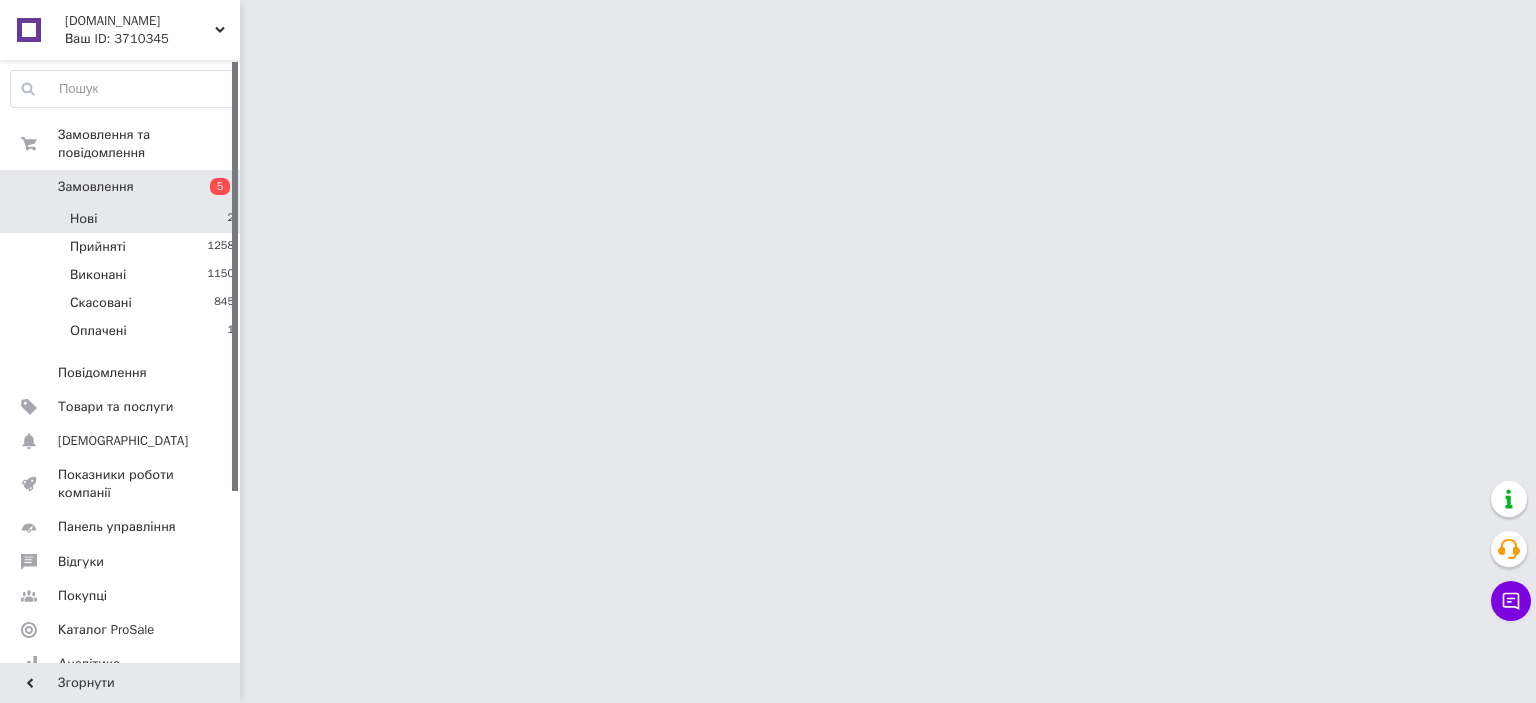 click on "Нові 2" at bounding box center [123, 219] 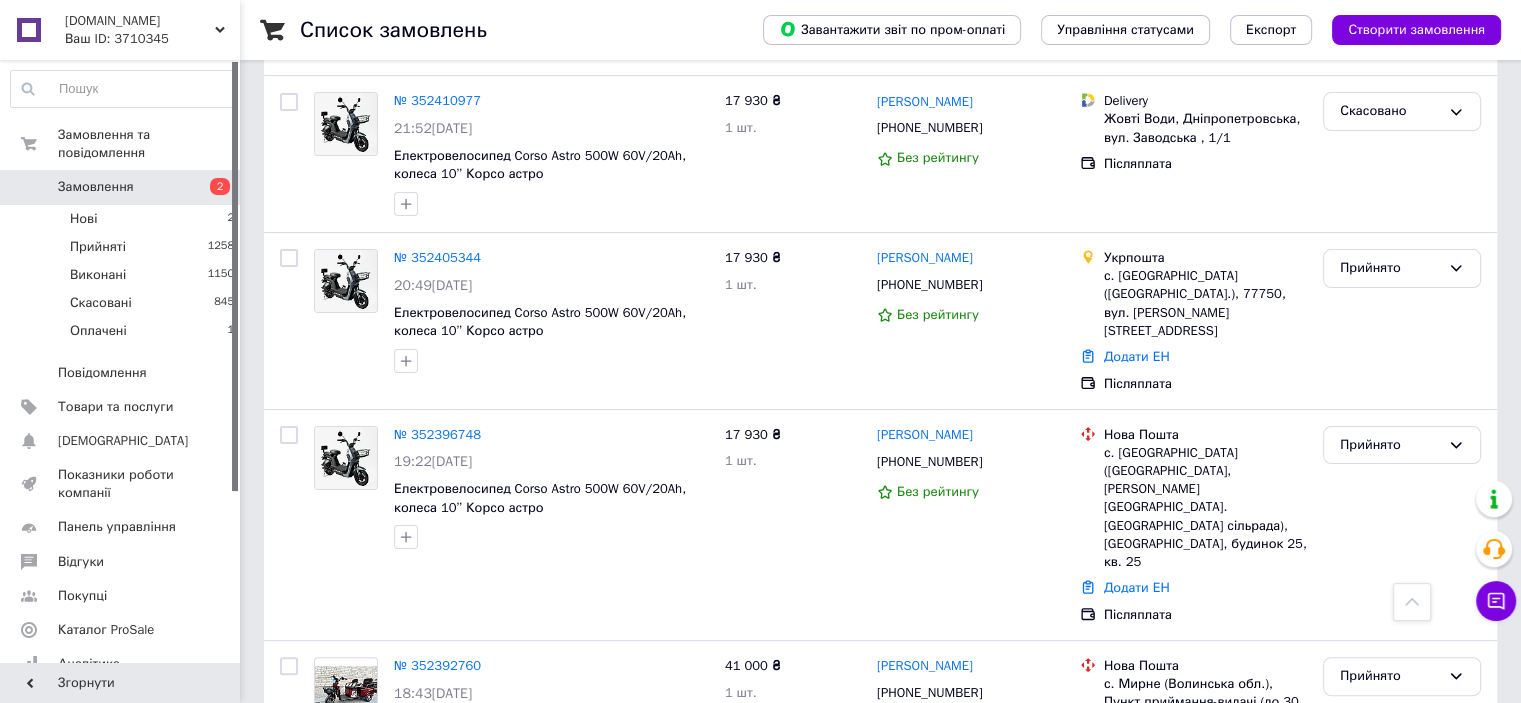 scroll, scrollTop: 0, scrollLeft: 0, axis: both 